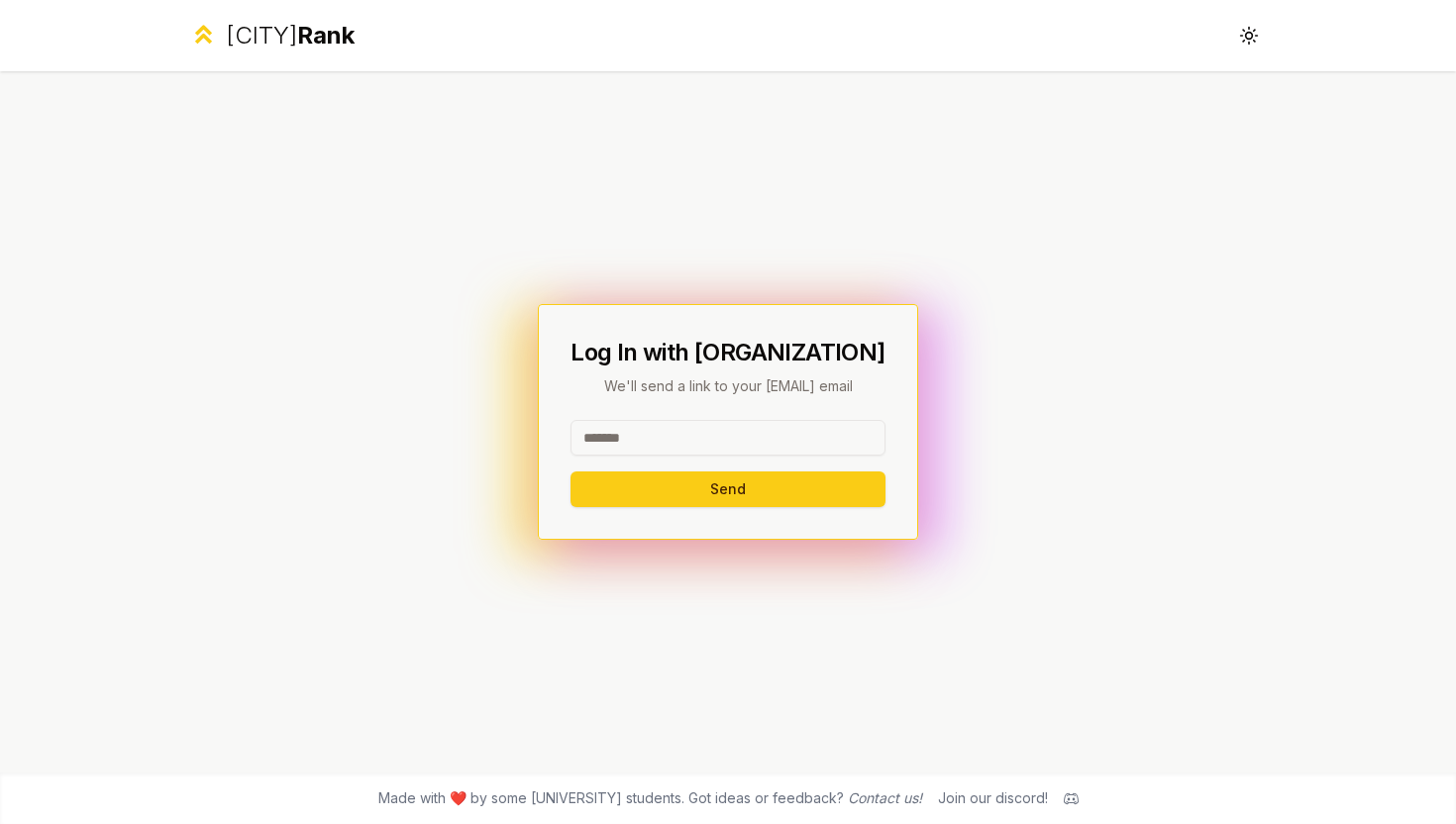 scroll, scrollTop: 0, scrollLeft: 0, axis: both 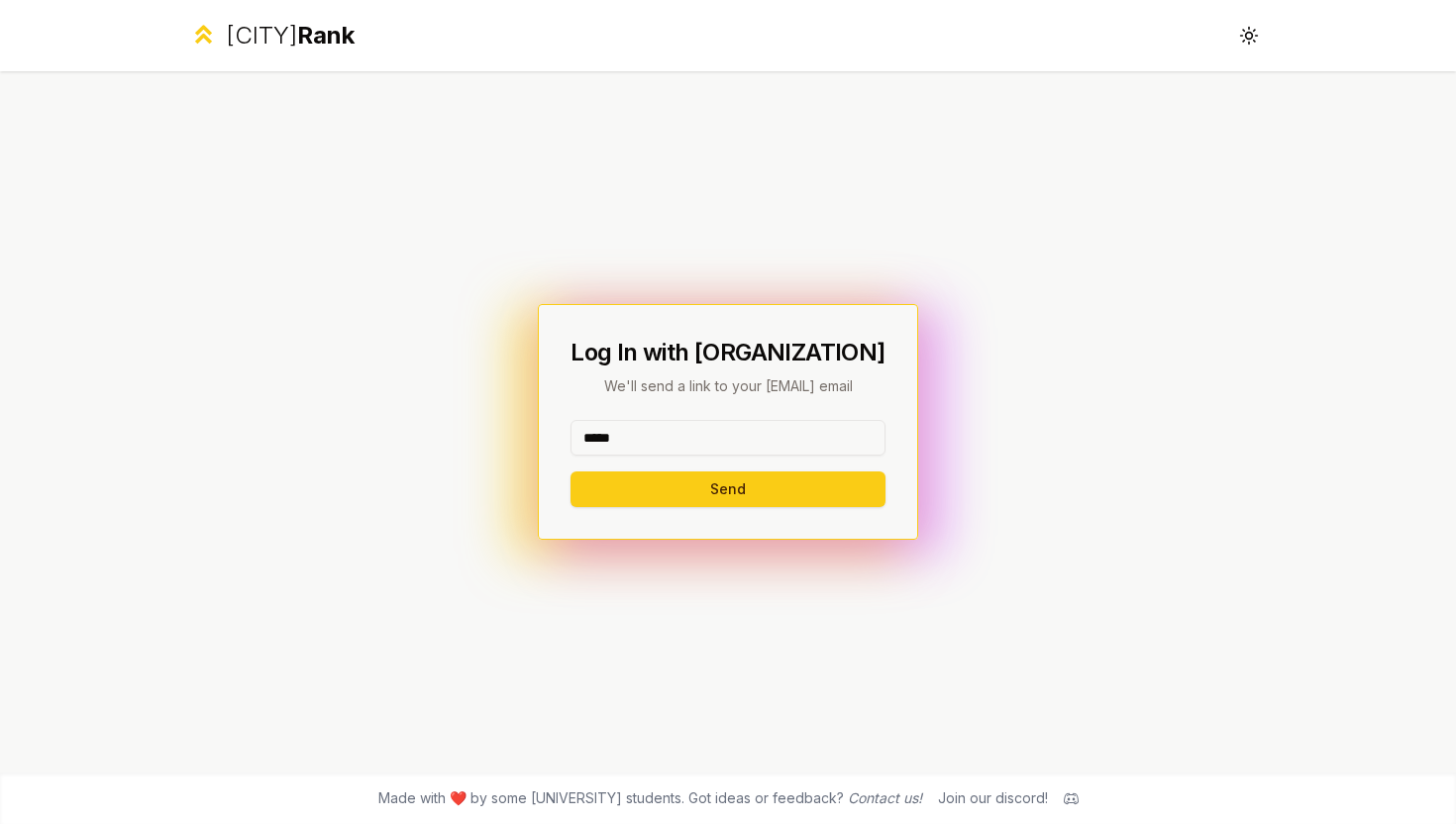 type on "*****" 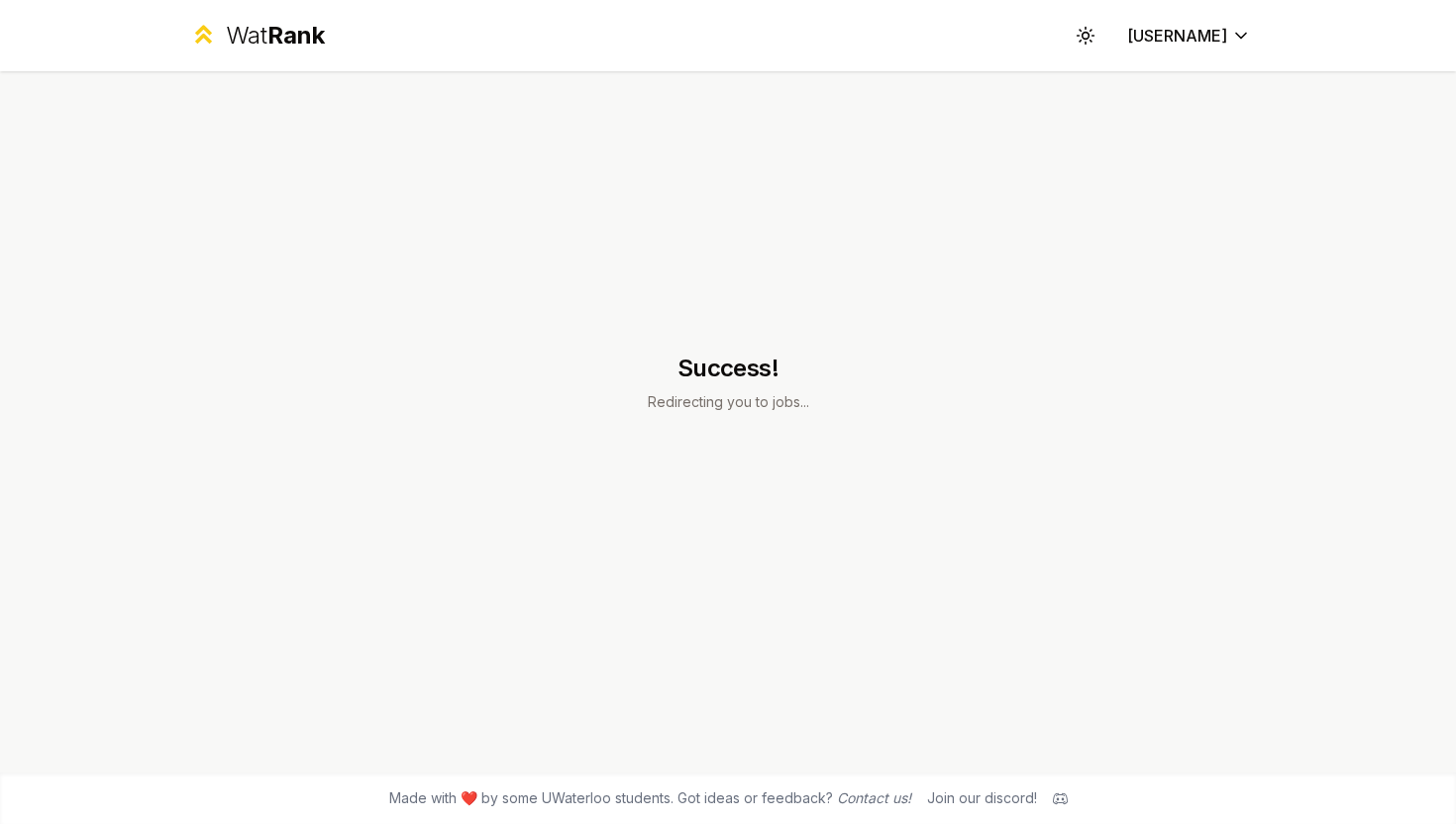 scroll, scrollTop: 0, scrollLeft: 0, axis: both 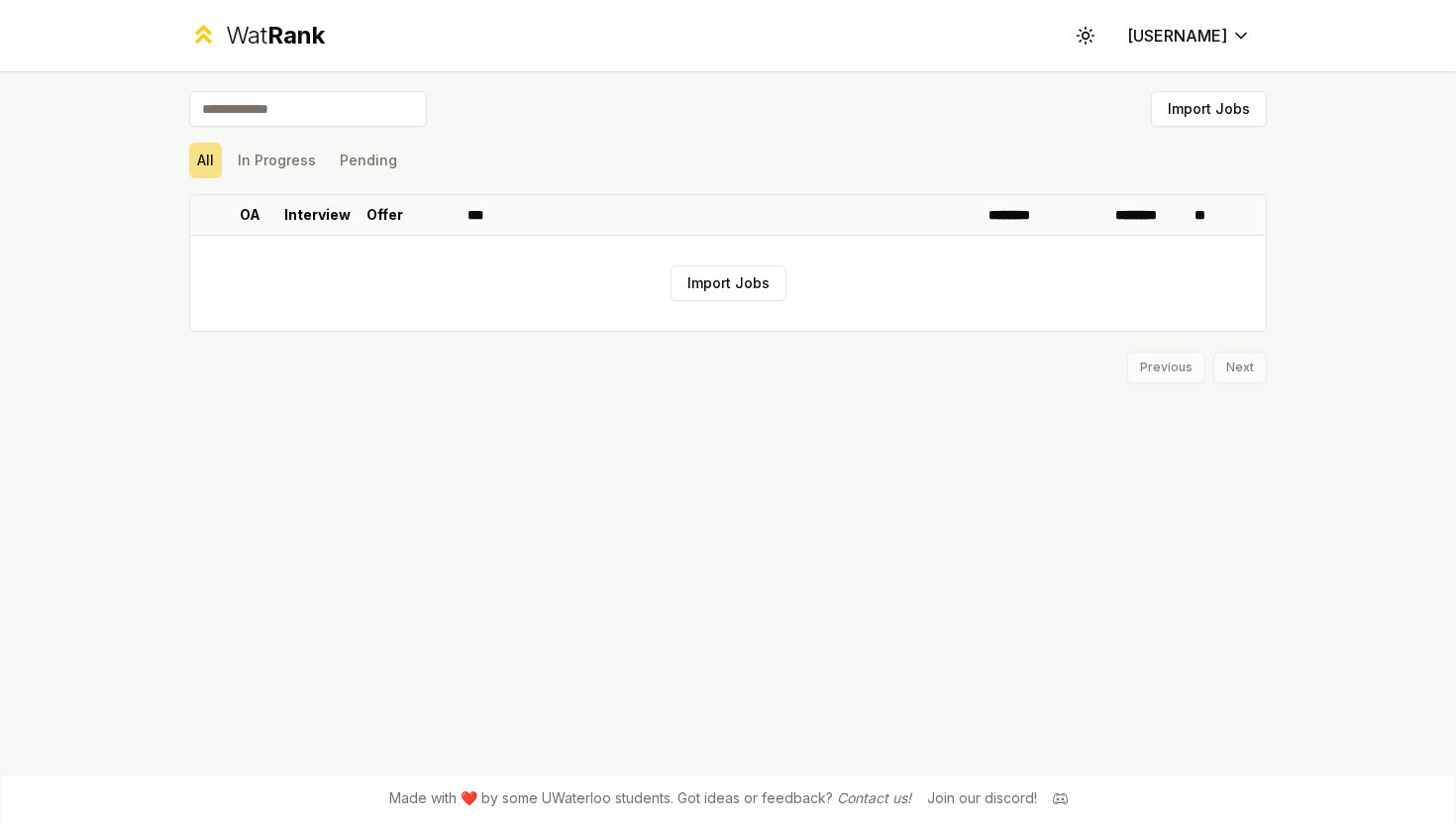 click on "Rank" at bounding box center [296, 35] 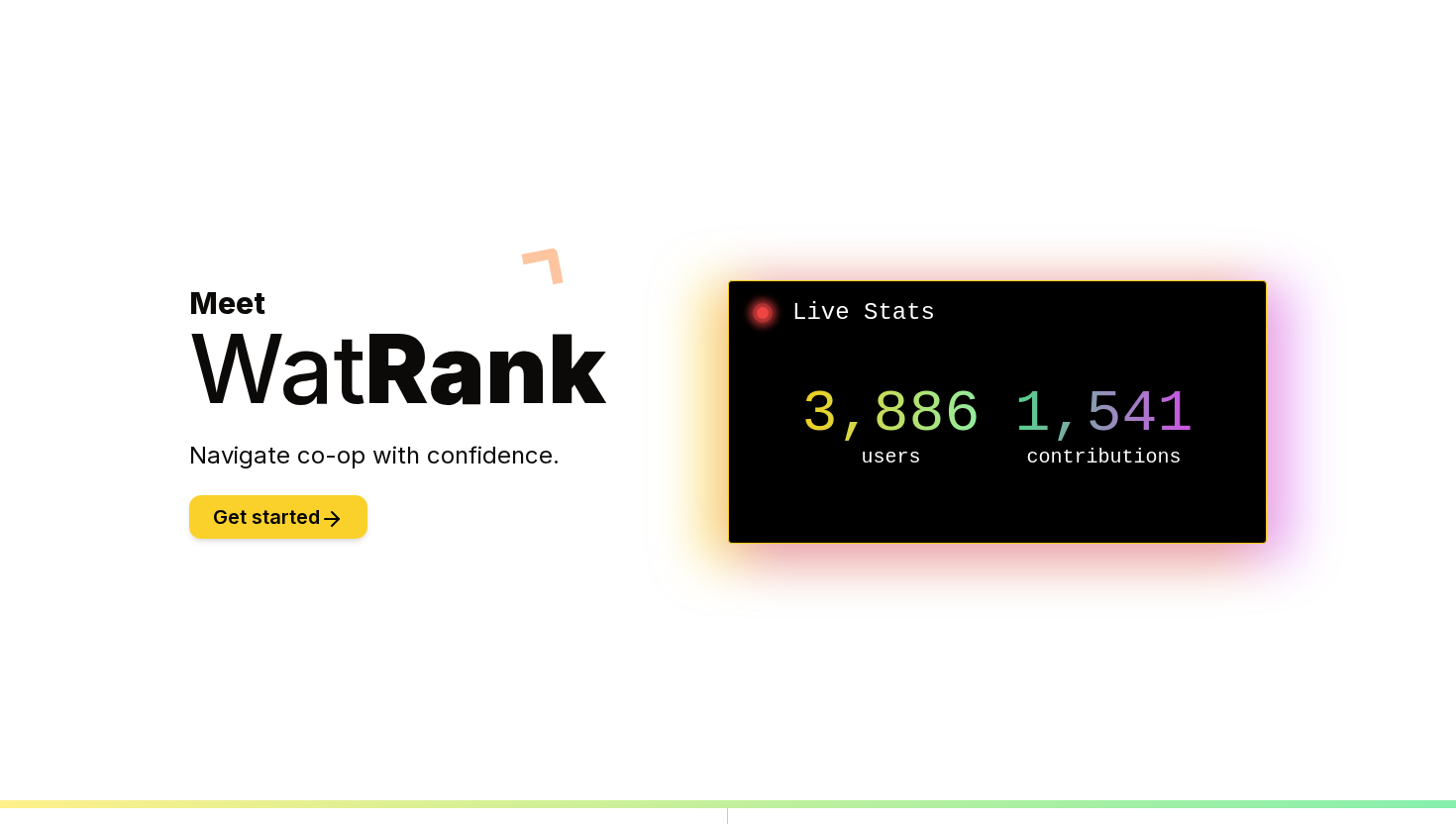 click on "Get started" at bounding box center (278, 517) 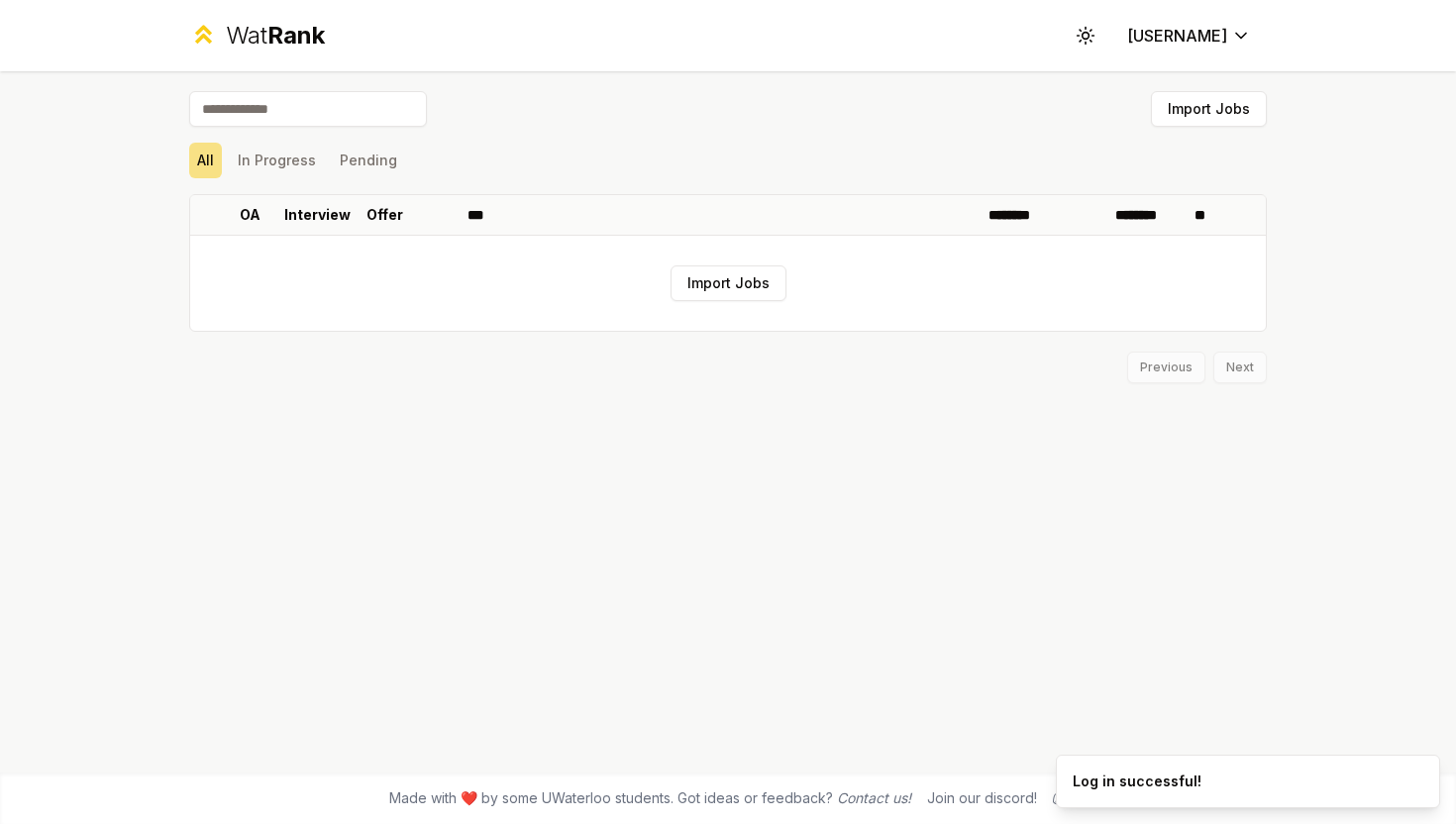 click on "Rank" at bounding box center [296, 35] 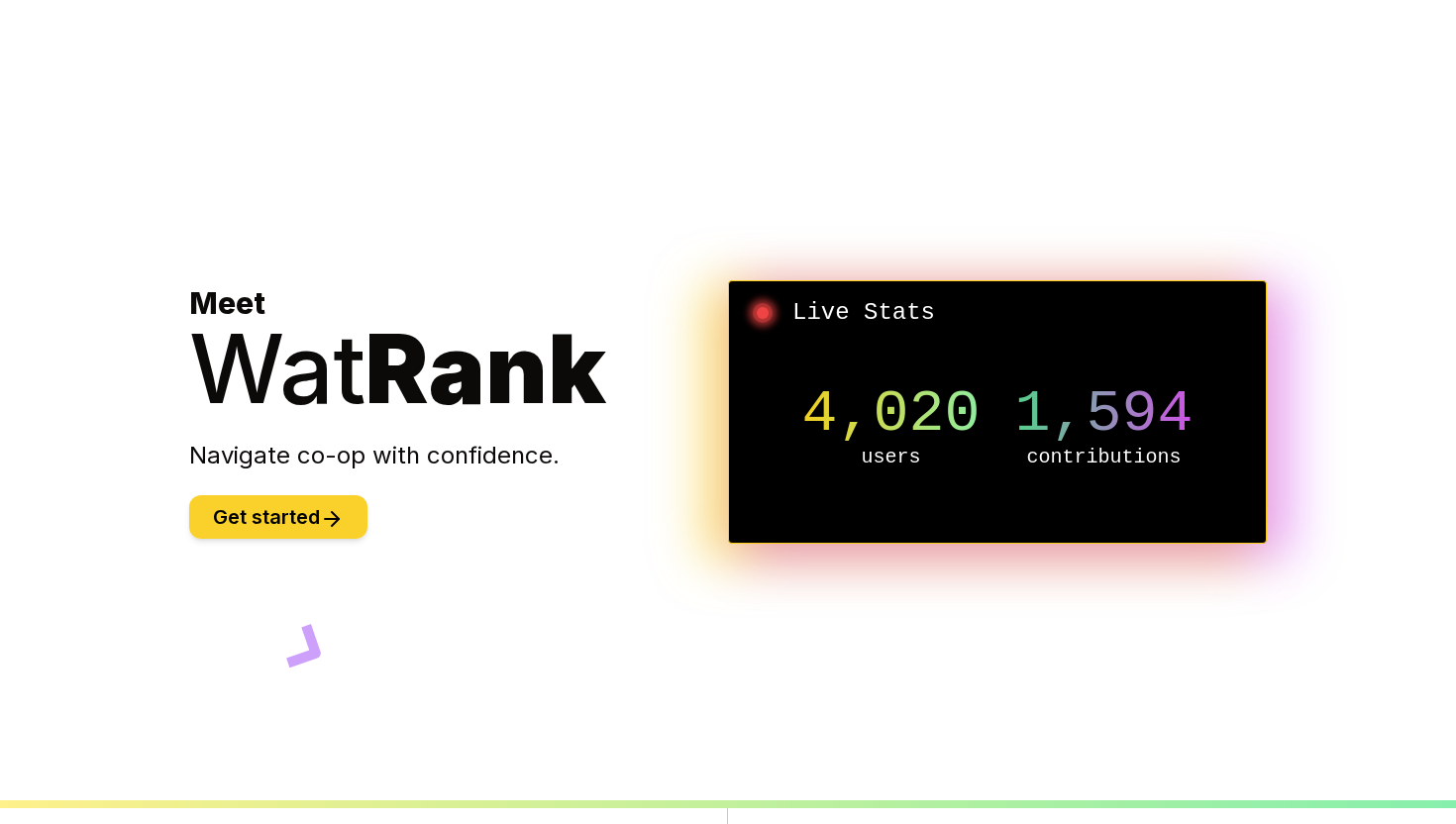 click at bounding box center [335, 519] 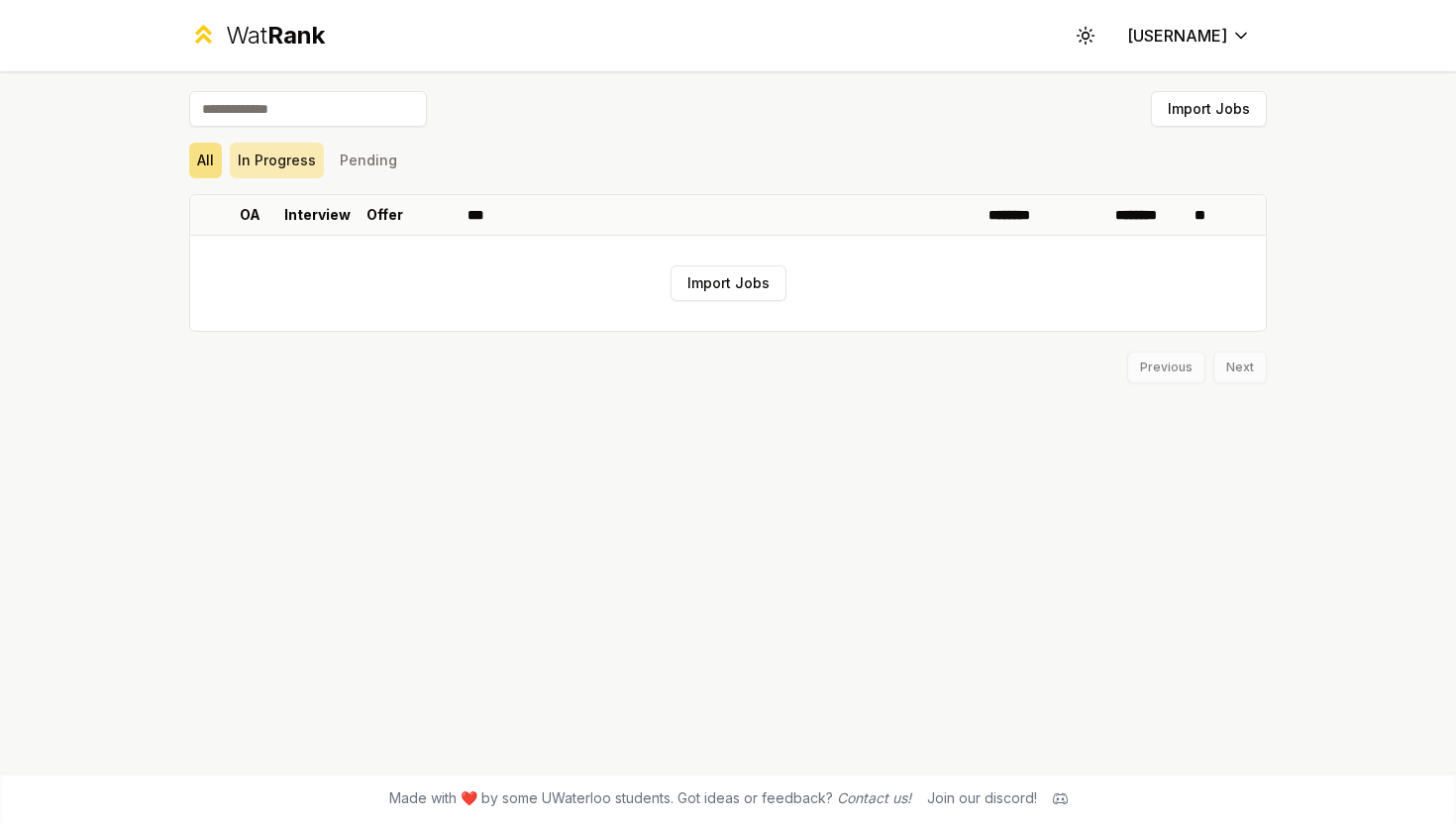click on "In Progress" at bounding box center [276, 160] 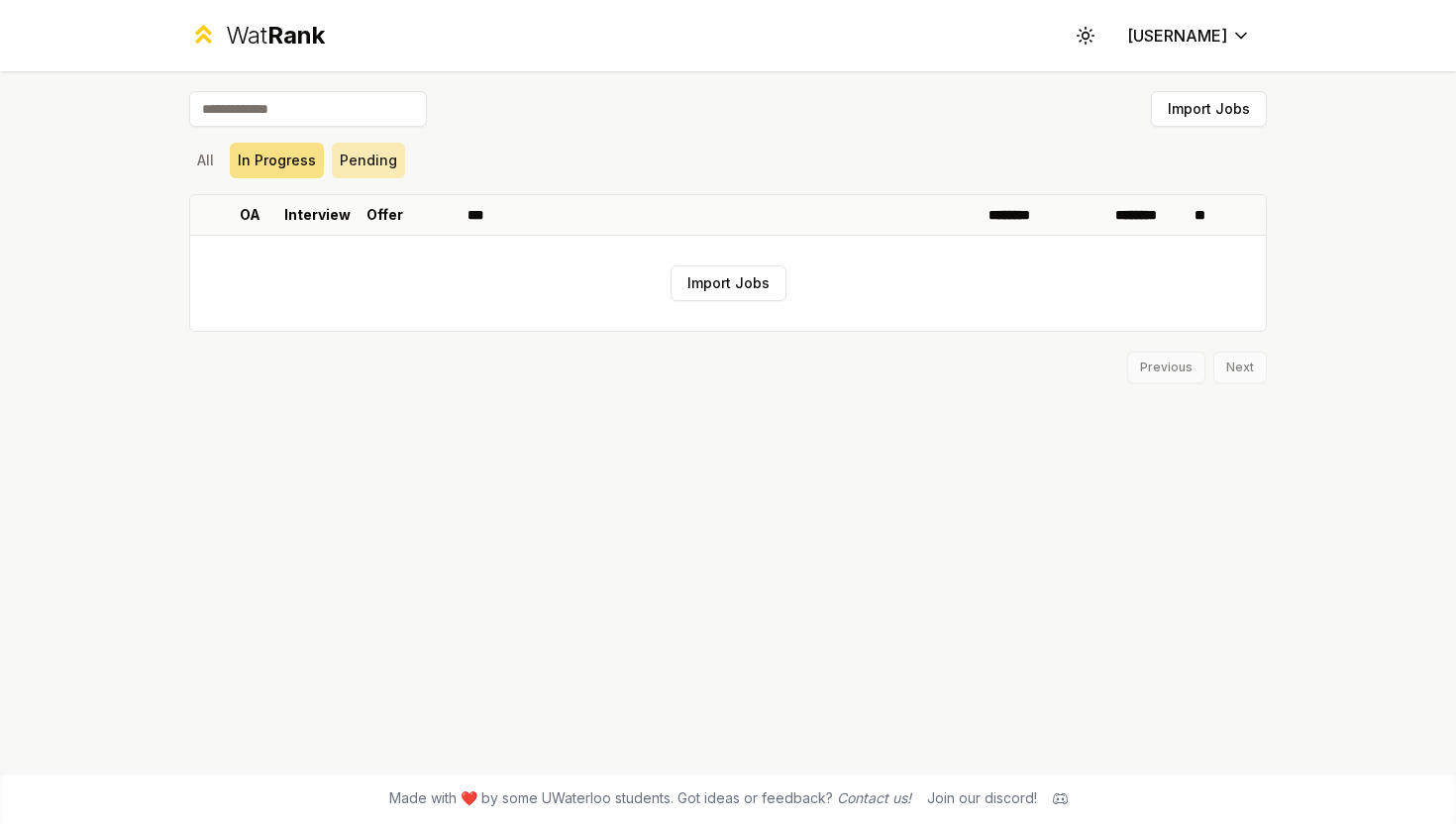 click on "Pending" at bounding box center (368, 160) 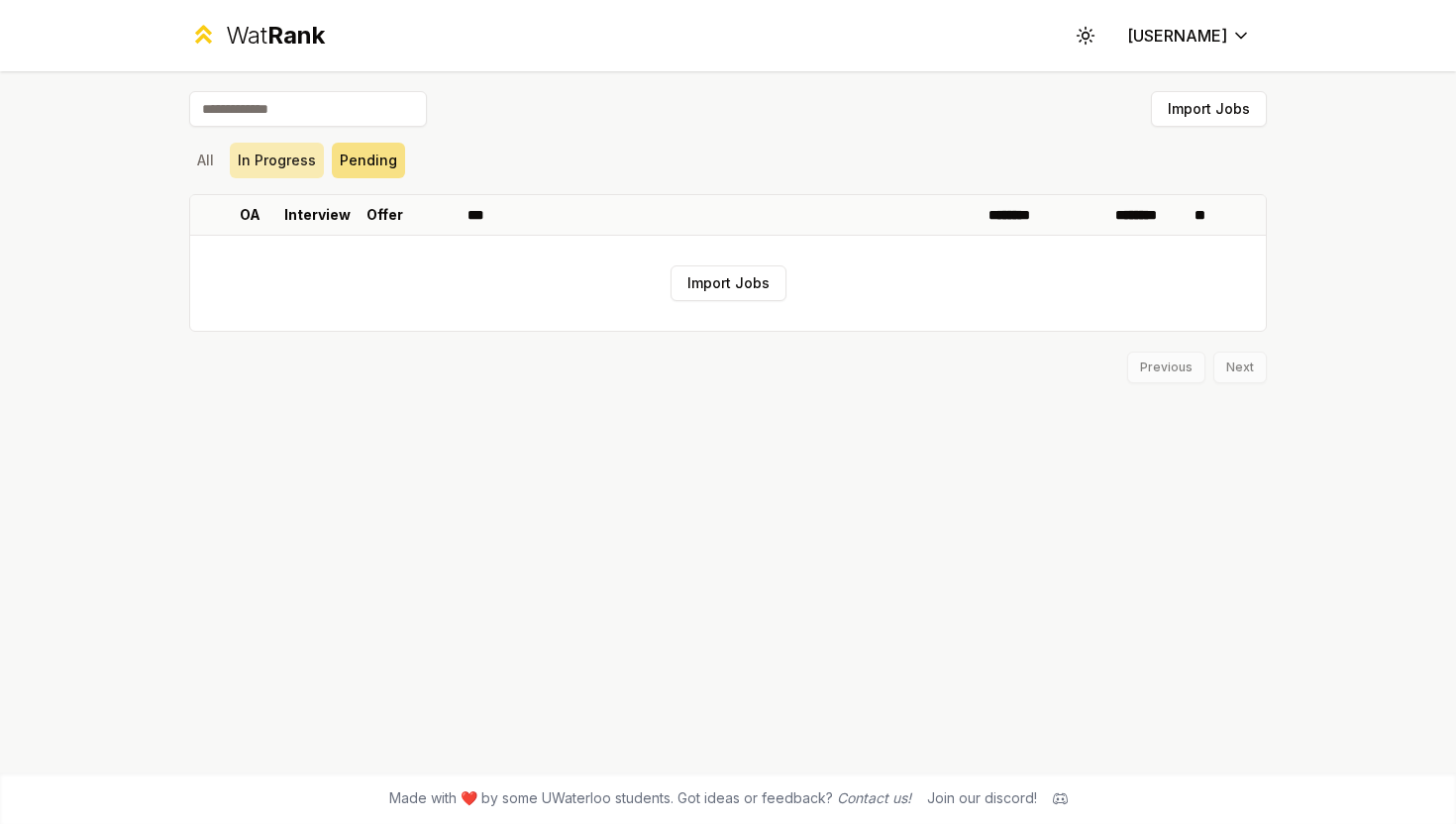 click on "In Progress" at bounding box center (276, 160) 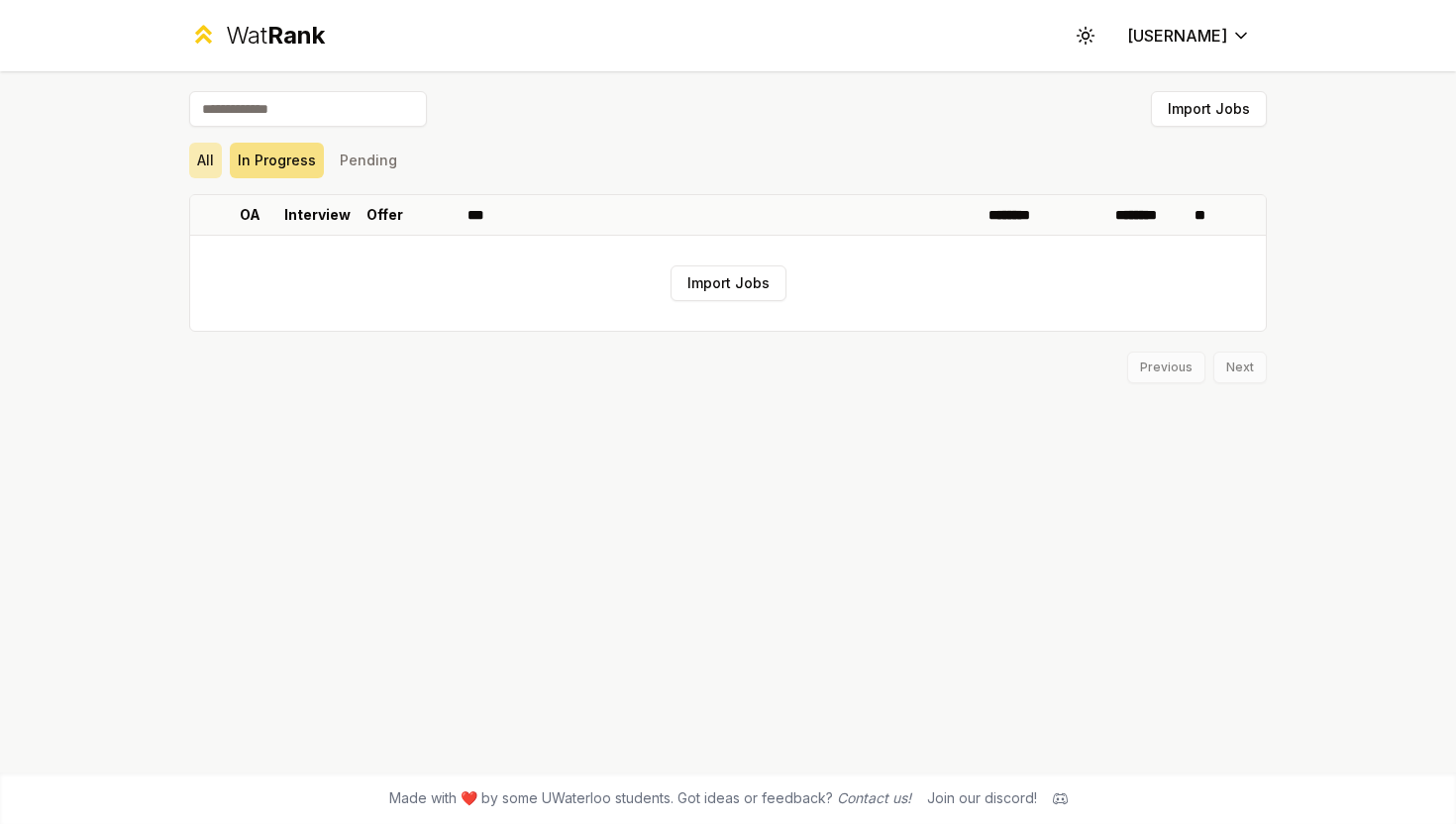 click on "All" at bounding box center (205, 160) 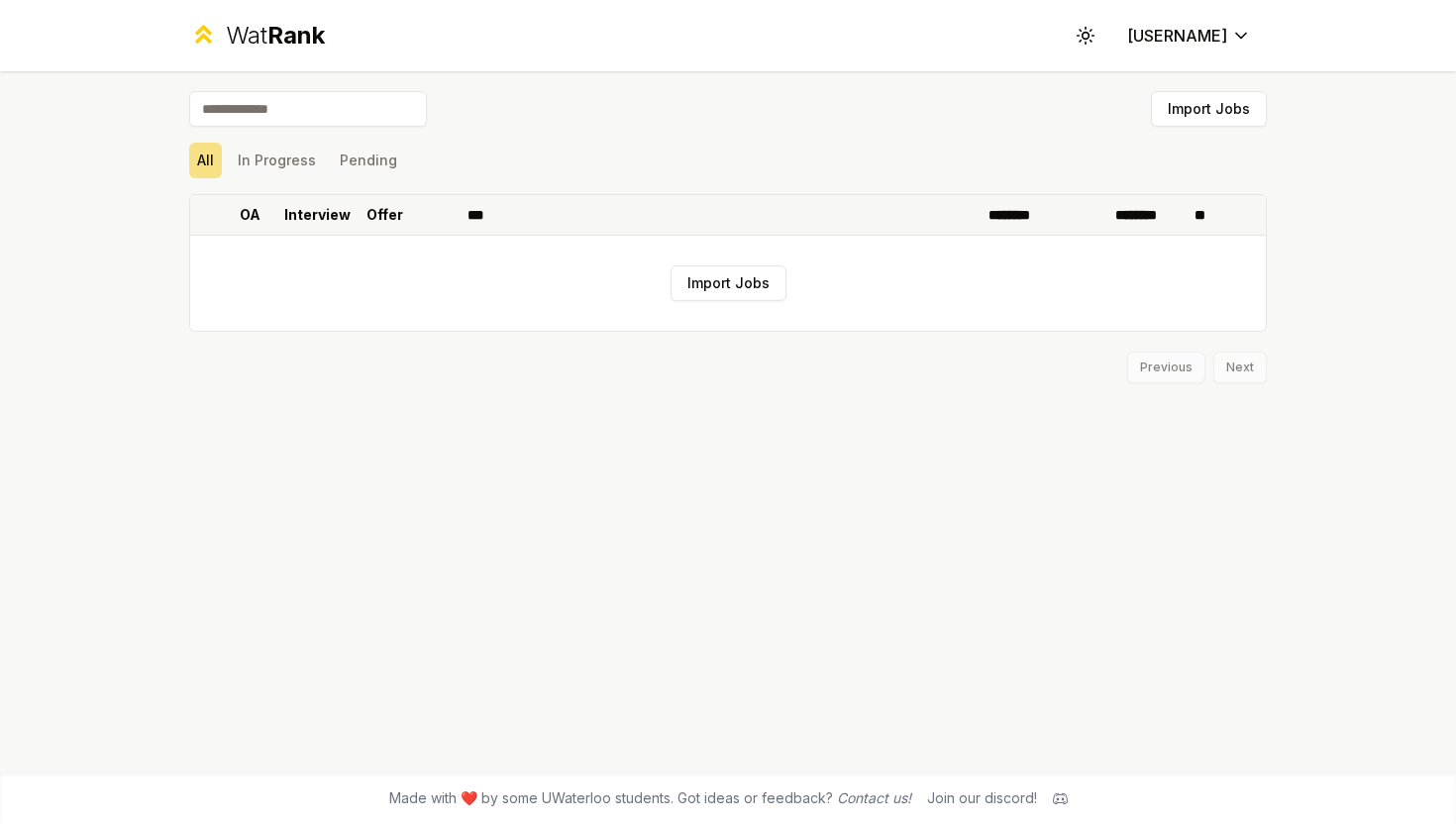 click on "***" at bounding box center [720, 215] 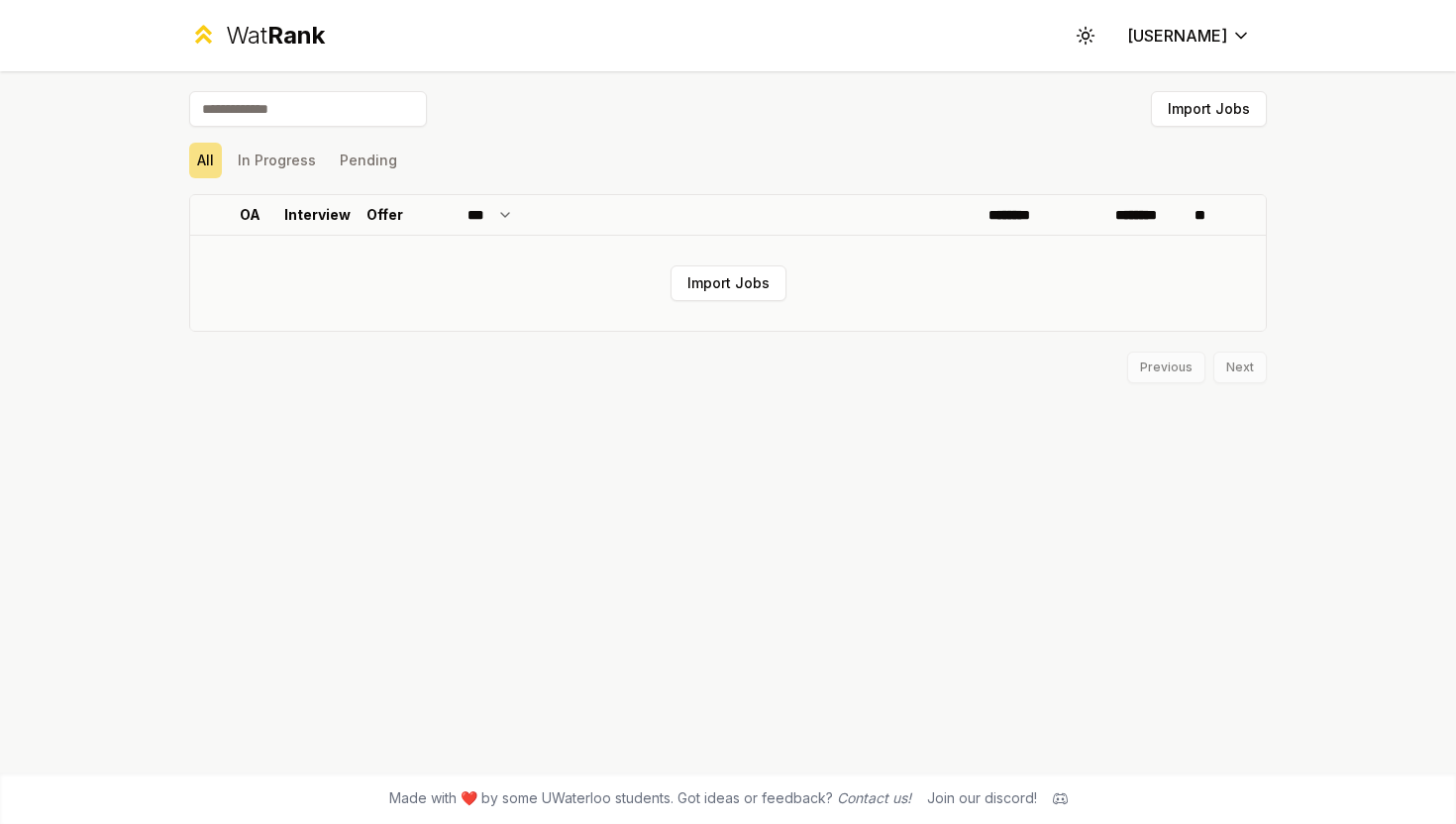 click on "Import Jobs" at bounding box center [728, 283] 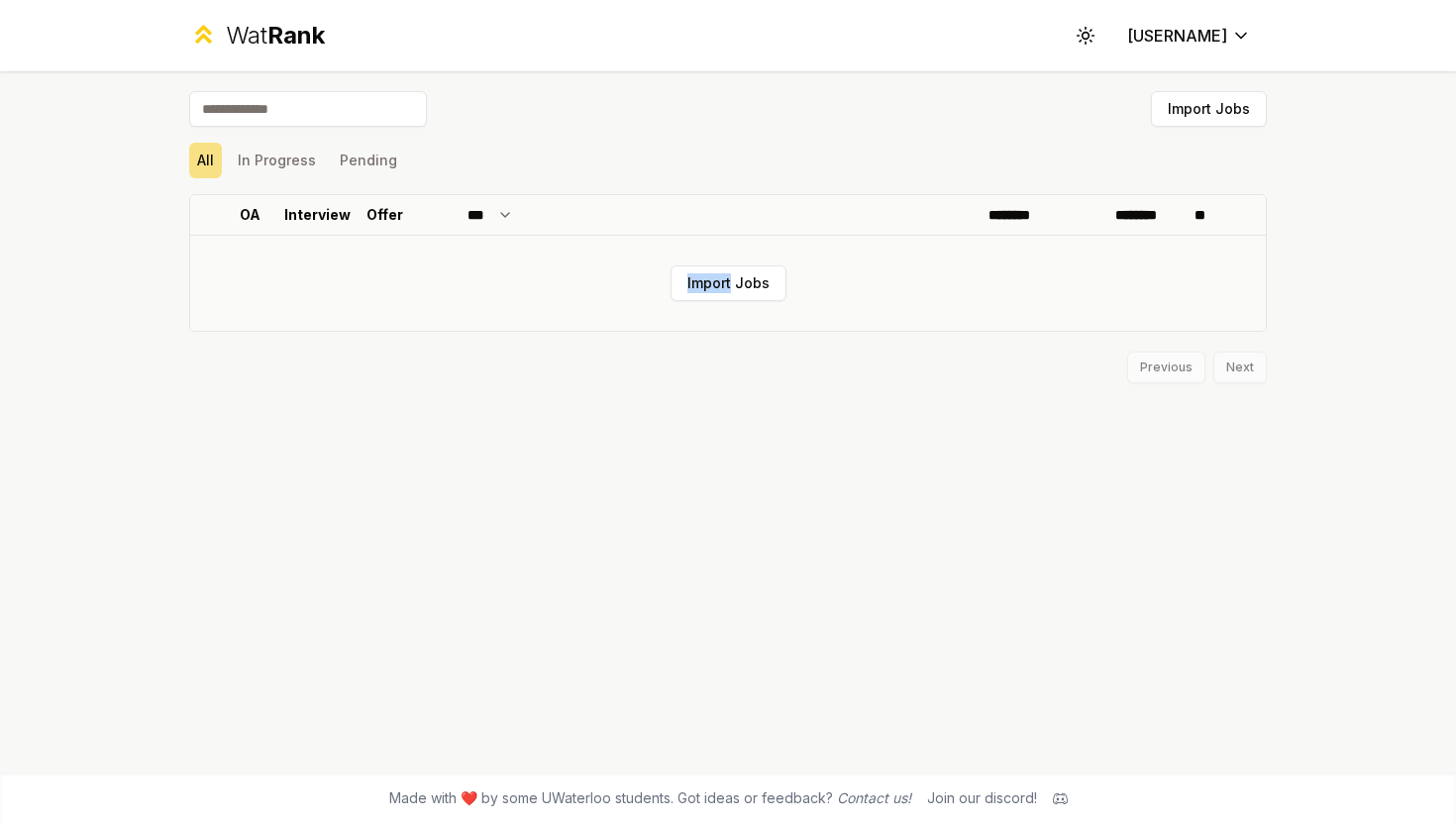 click on "Import Jobs" at bounding box center [728, 283] 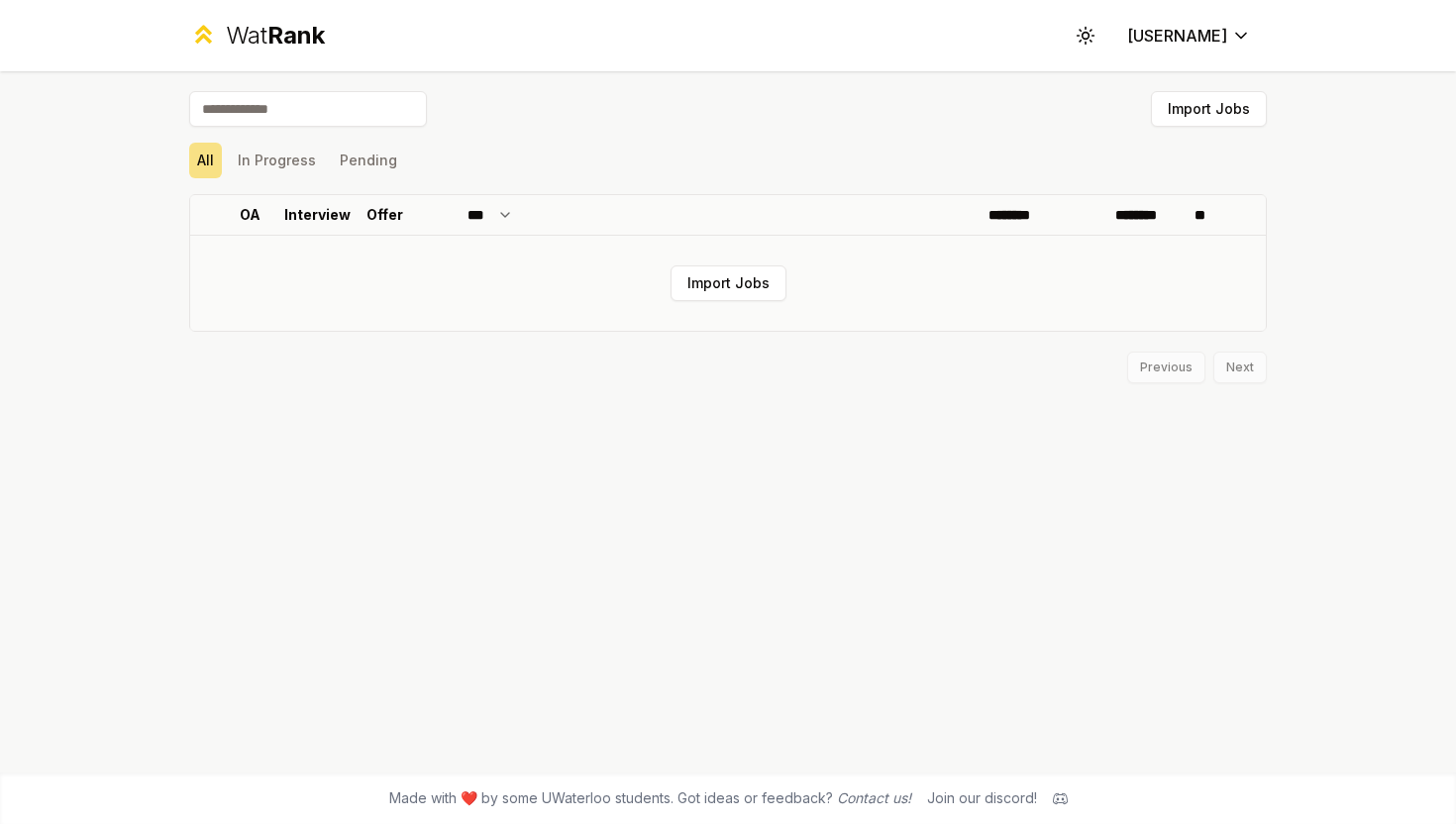 click on "Import Jobs" at bounding box center [728, 283] 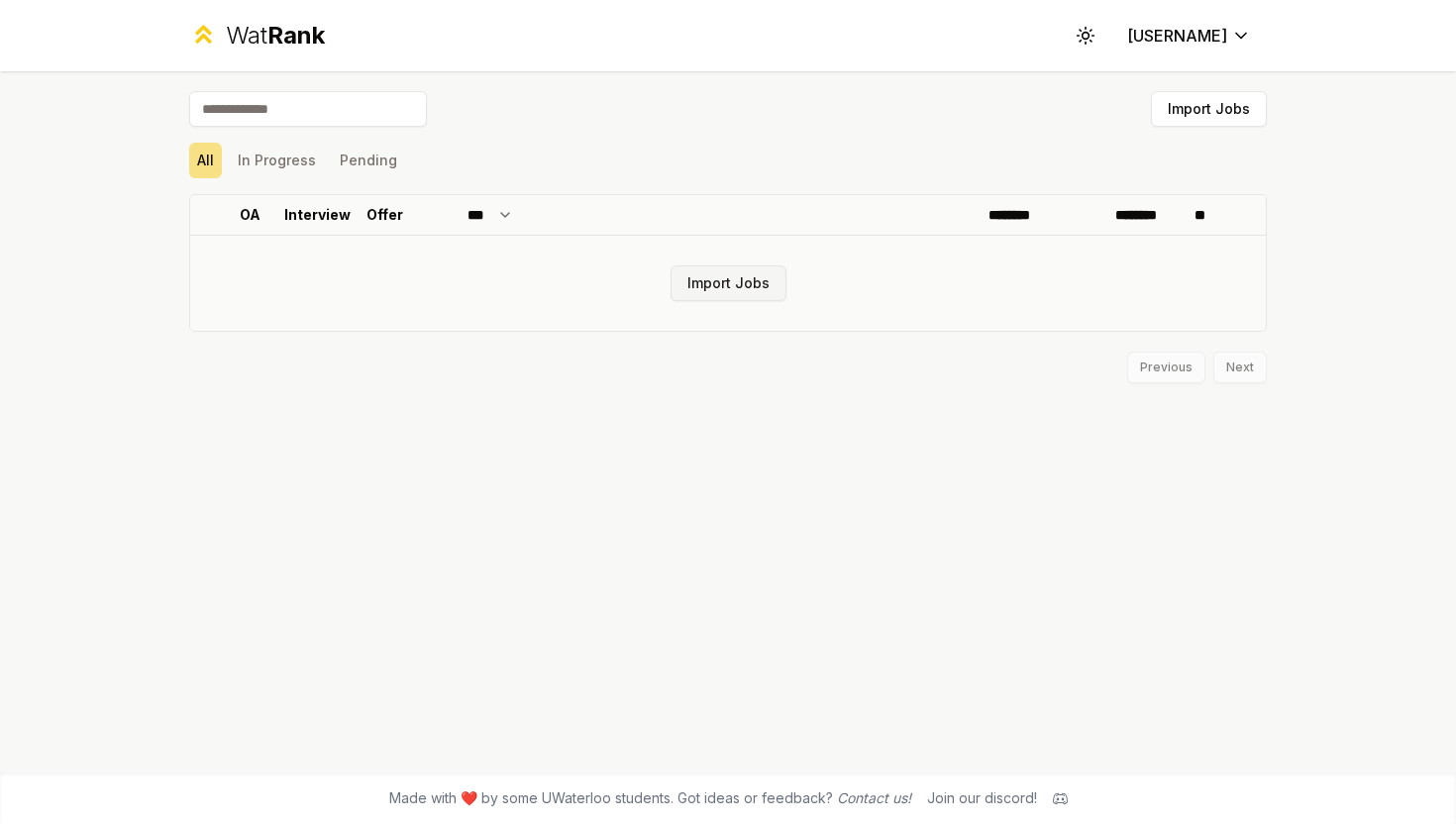 click on "Import Jobs" at bounding box center [728, 283] 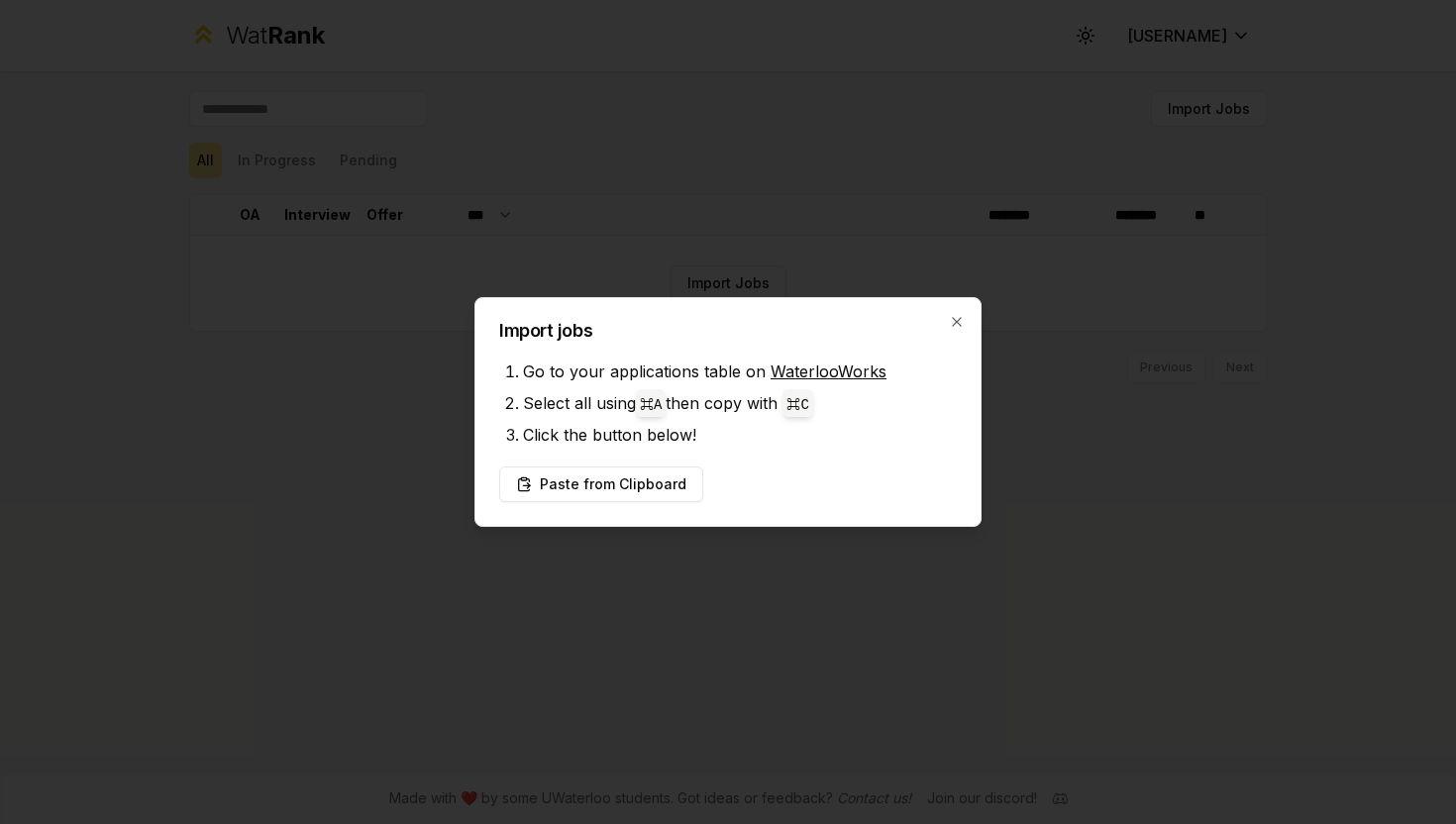 click on "Import jobs" at bounding box center (728, 331) 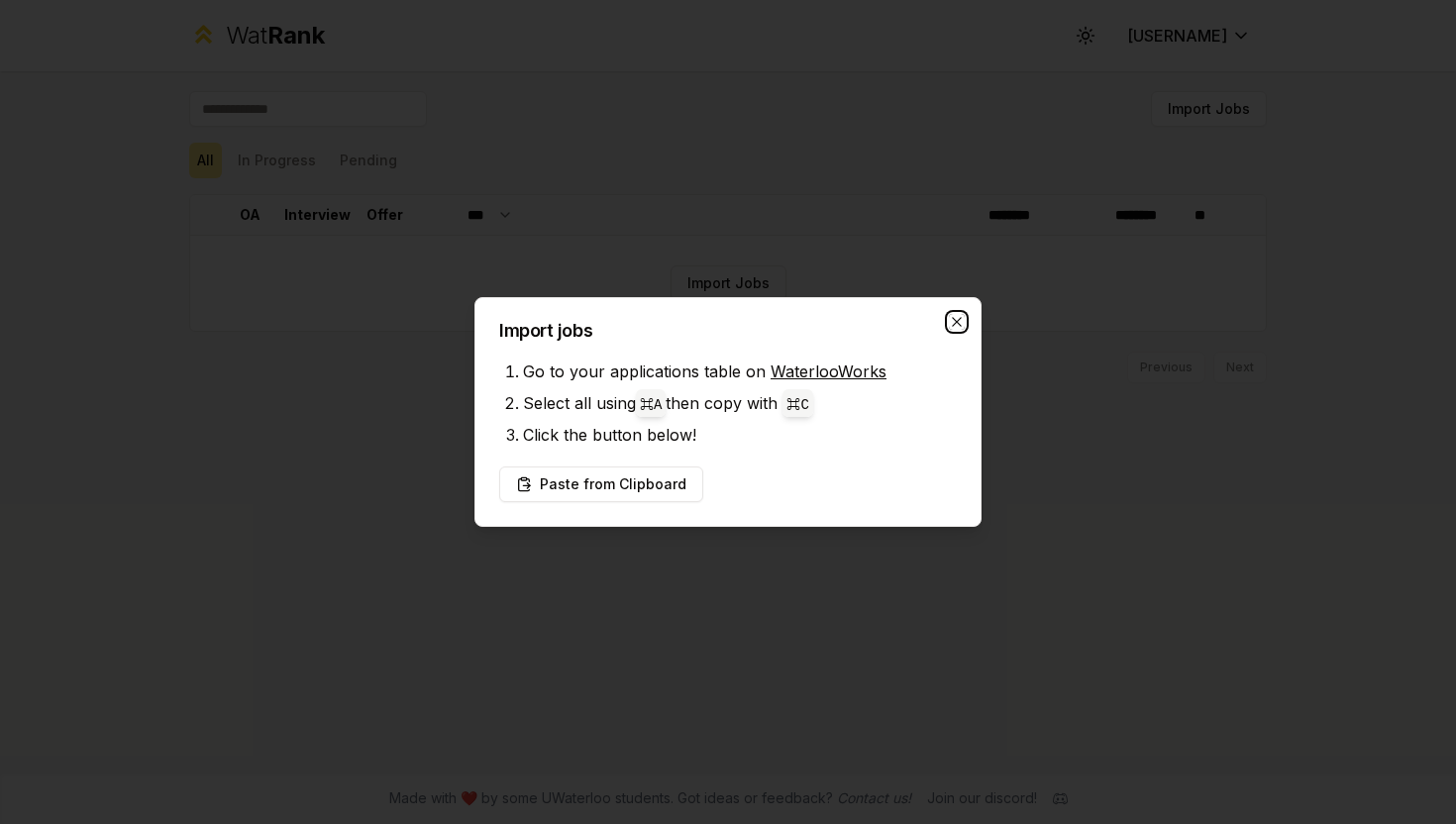 click at bounding box center [957, 322] 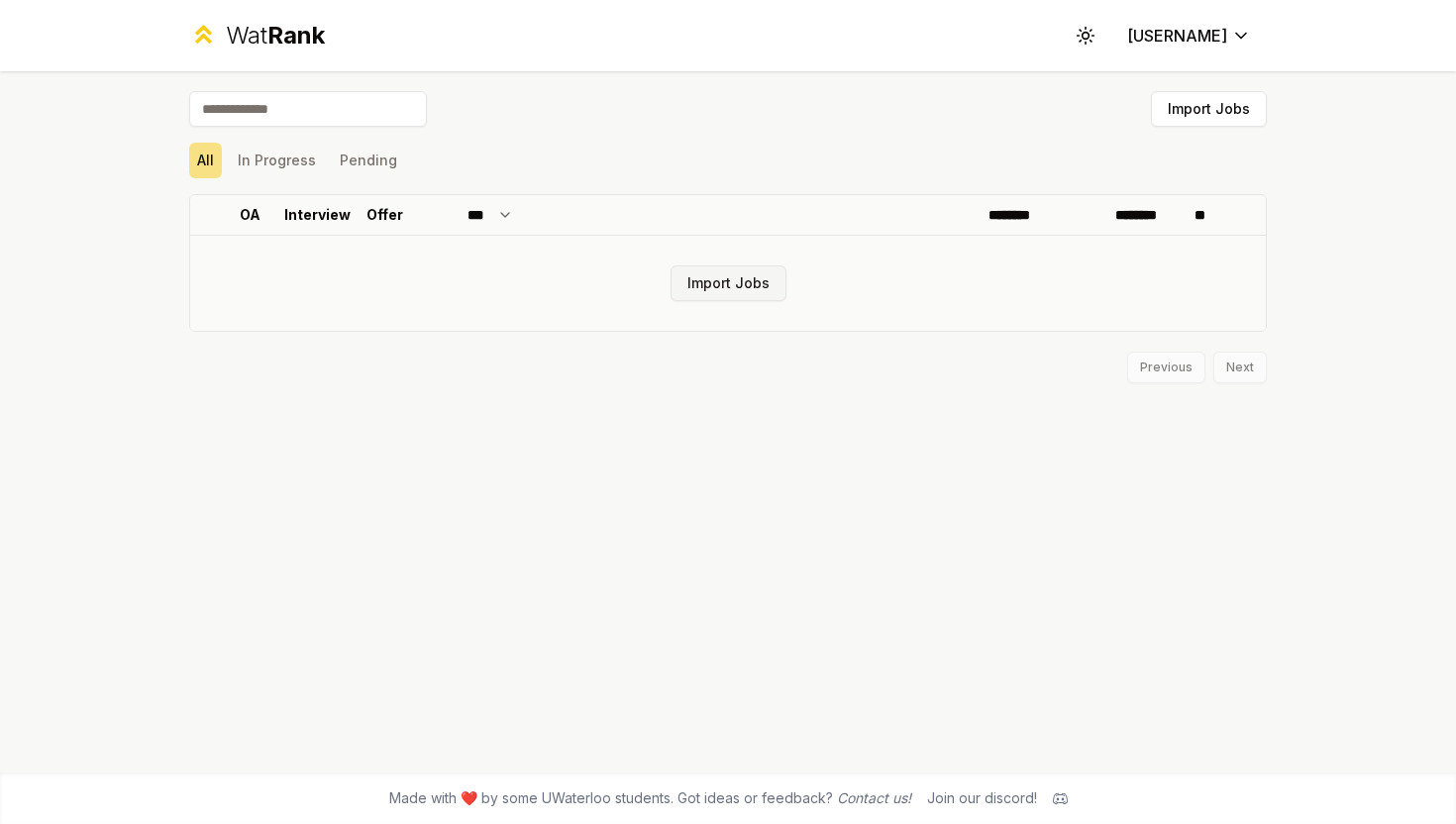 click on "Import Jobs" at bounding box center [728, 283] 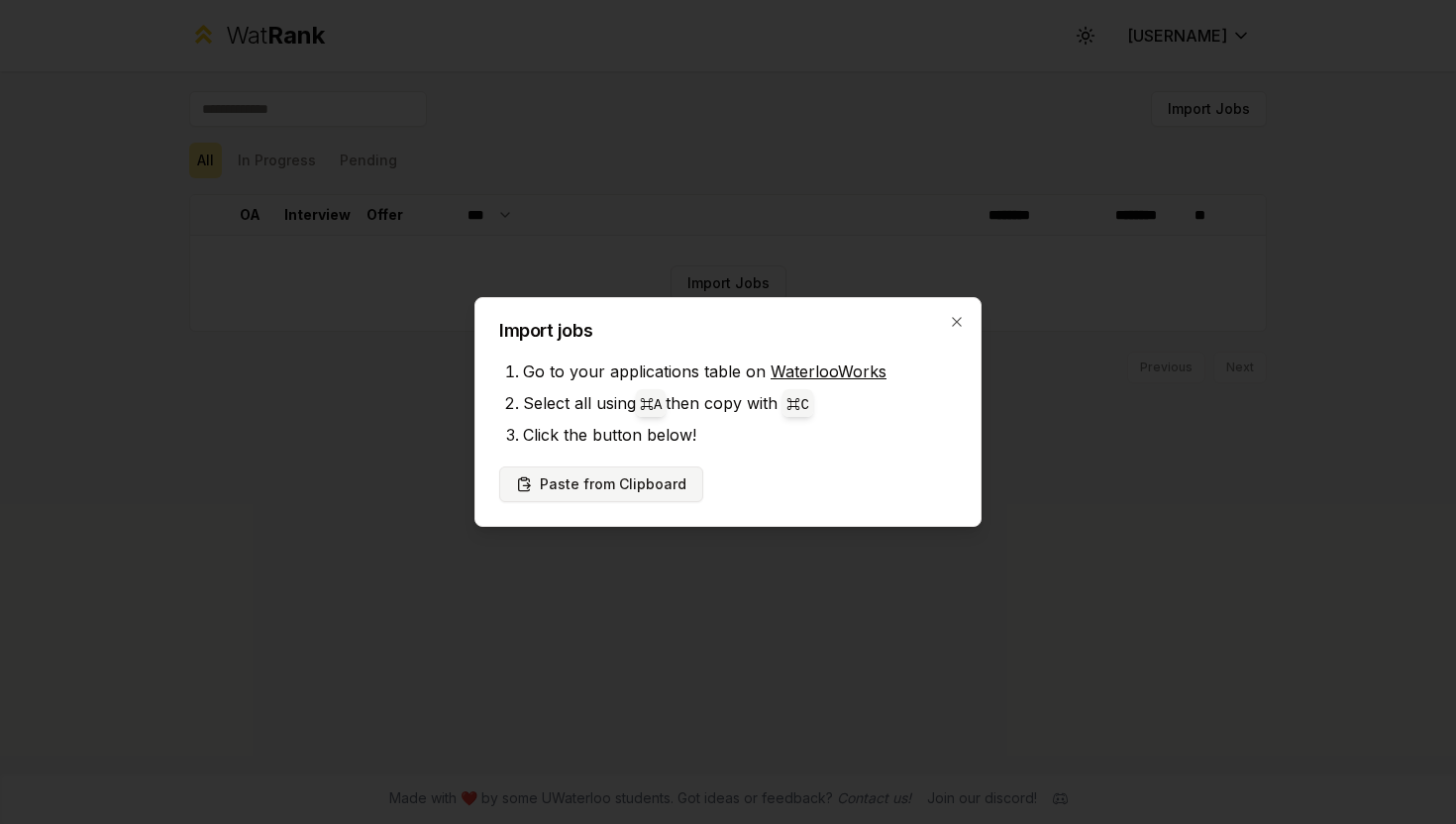 click on "Paste from Clipboard" at bounding box center [601, 484] 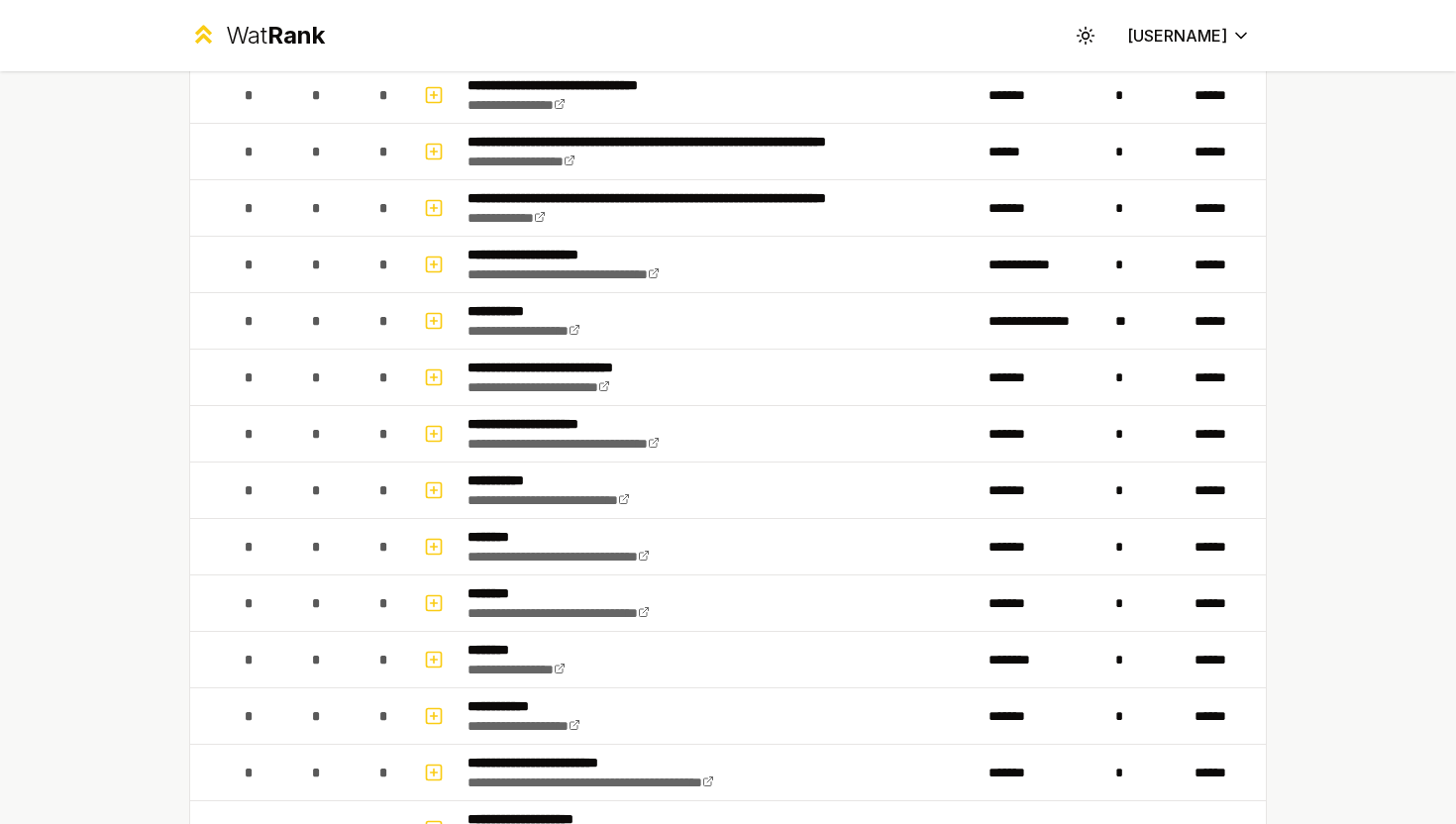 scroll, scrollTop: 2077, scrollLeft: 0, axis: vertical 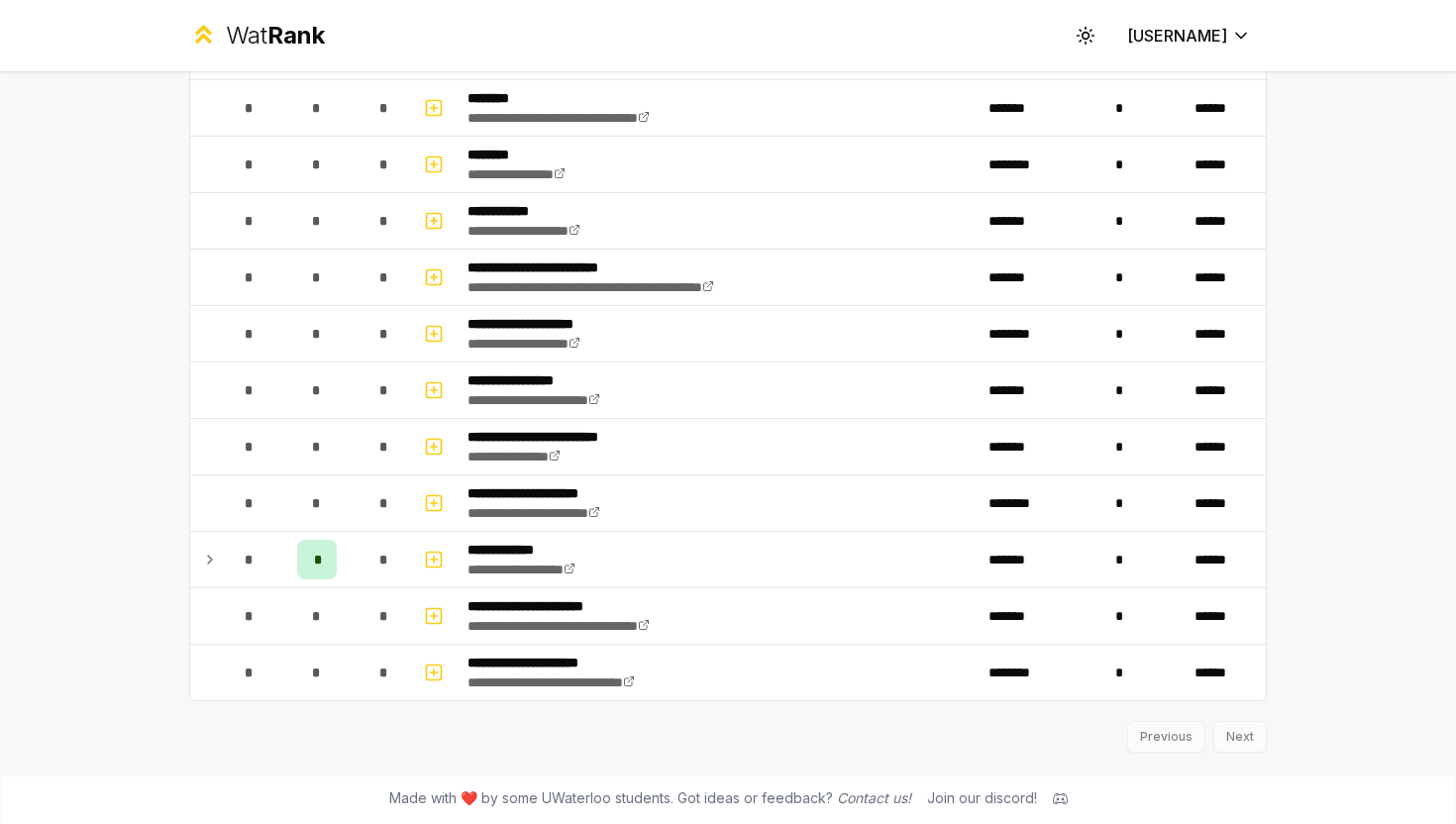 click on "Previous Next" at bounding box center [728, 727] 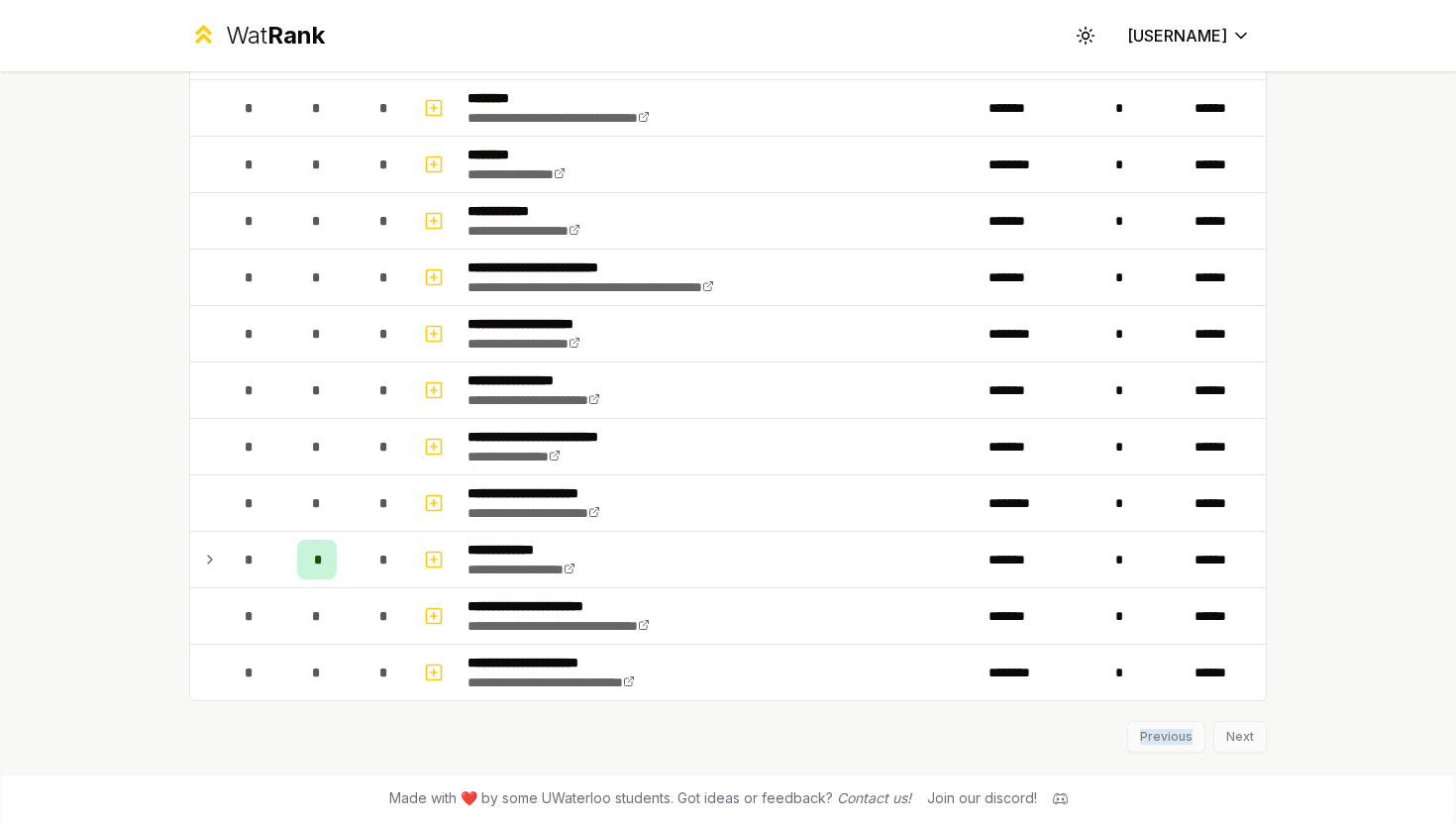 click on "Previous Next" at bounding box center [728, 727] 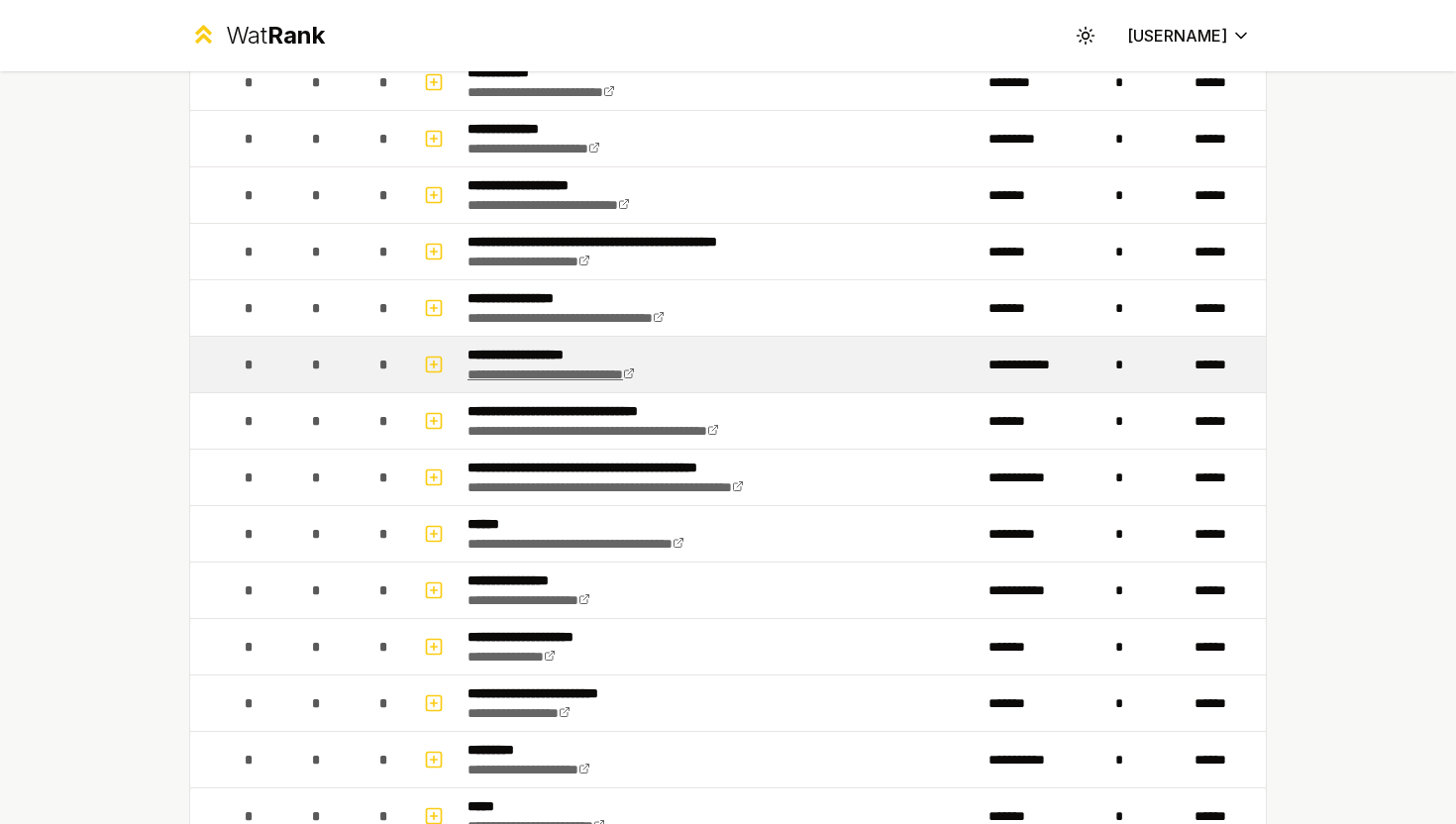 scroll, scrollTop: 0, scrollLeft: 0, axis: both 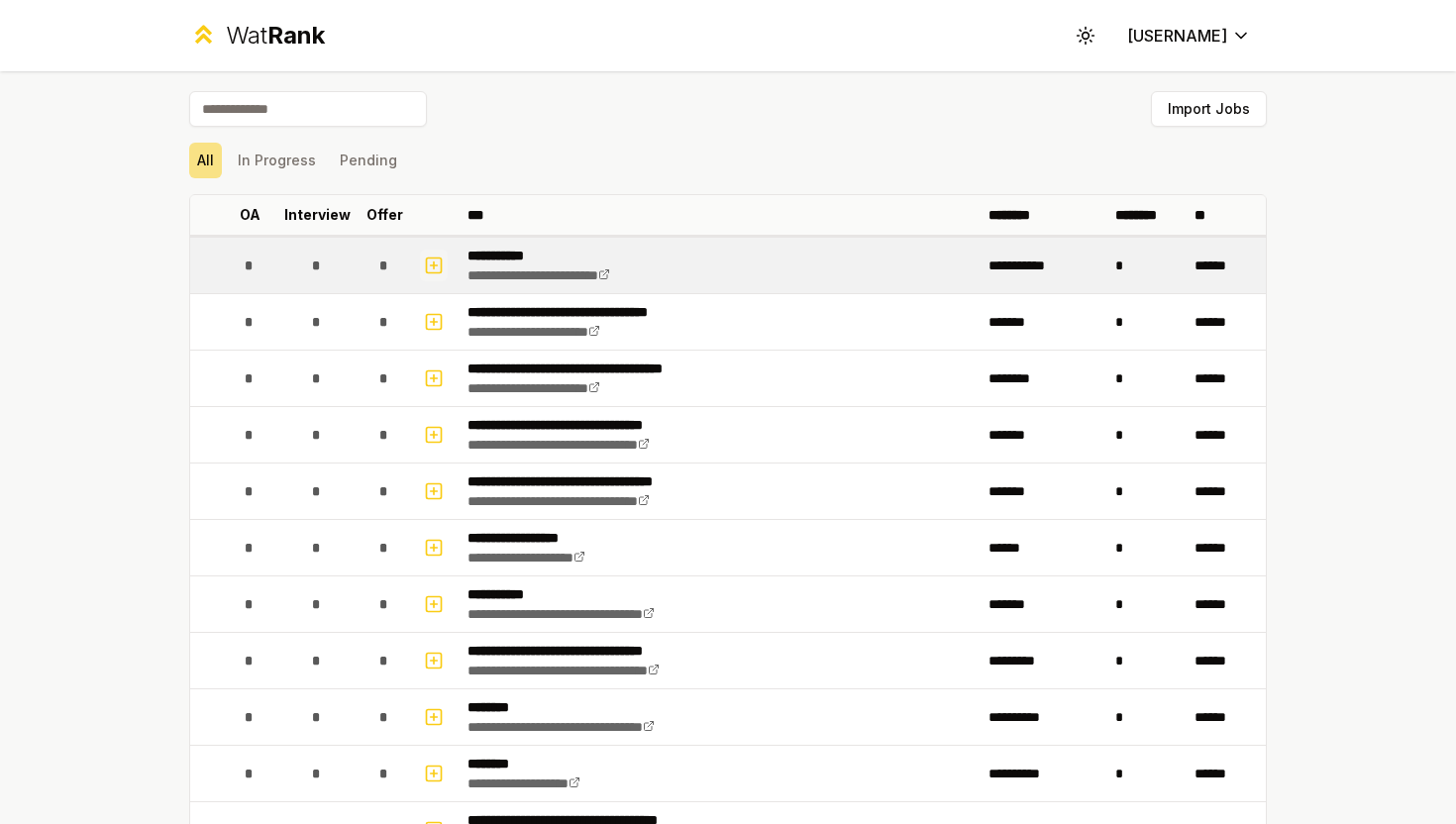 click at bounding box center (434, 265) 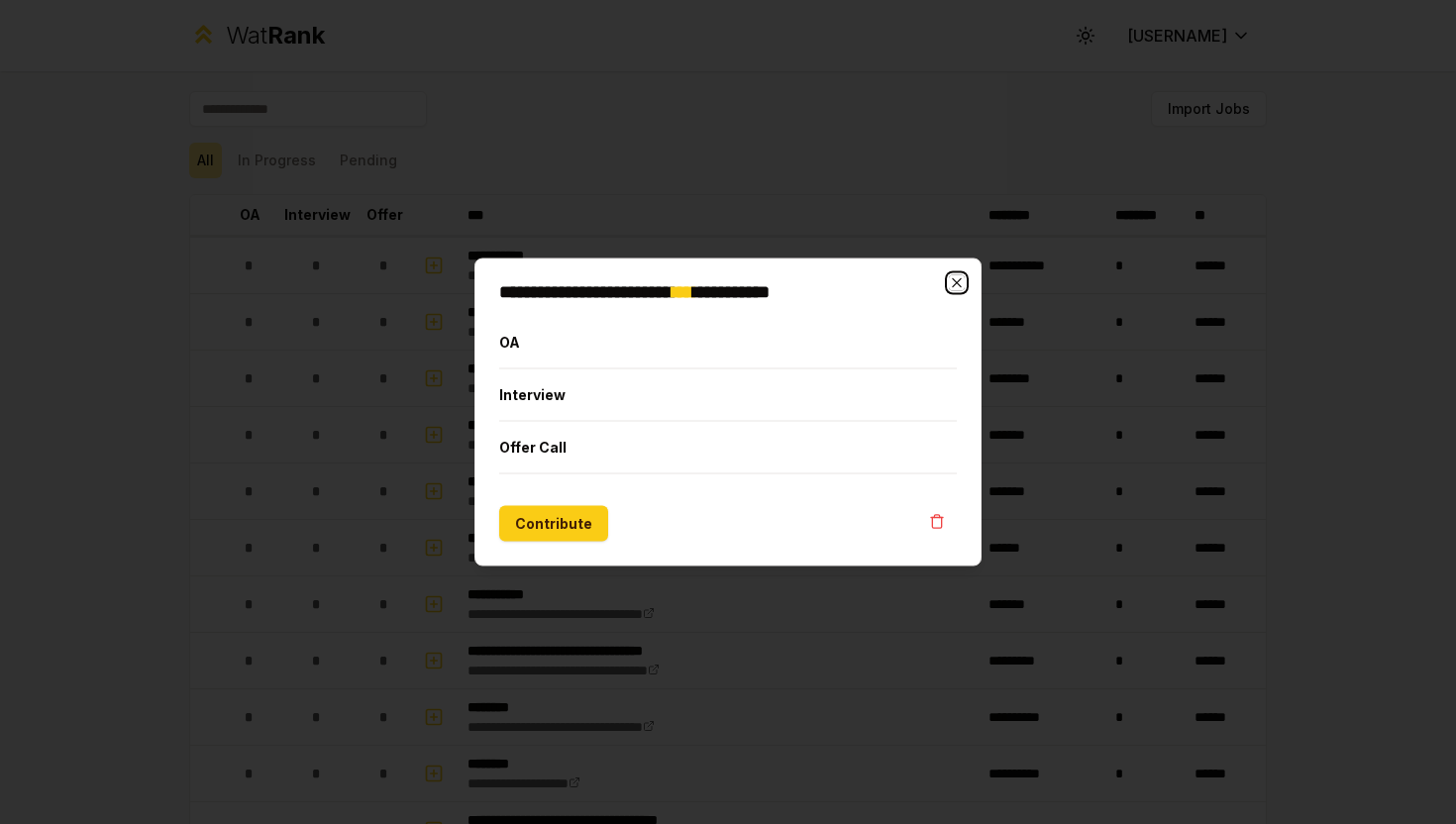 click at bounding box center (957, 283) 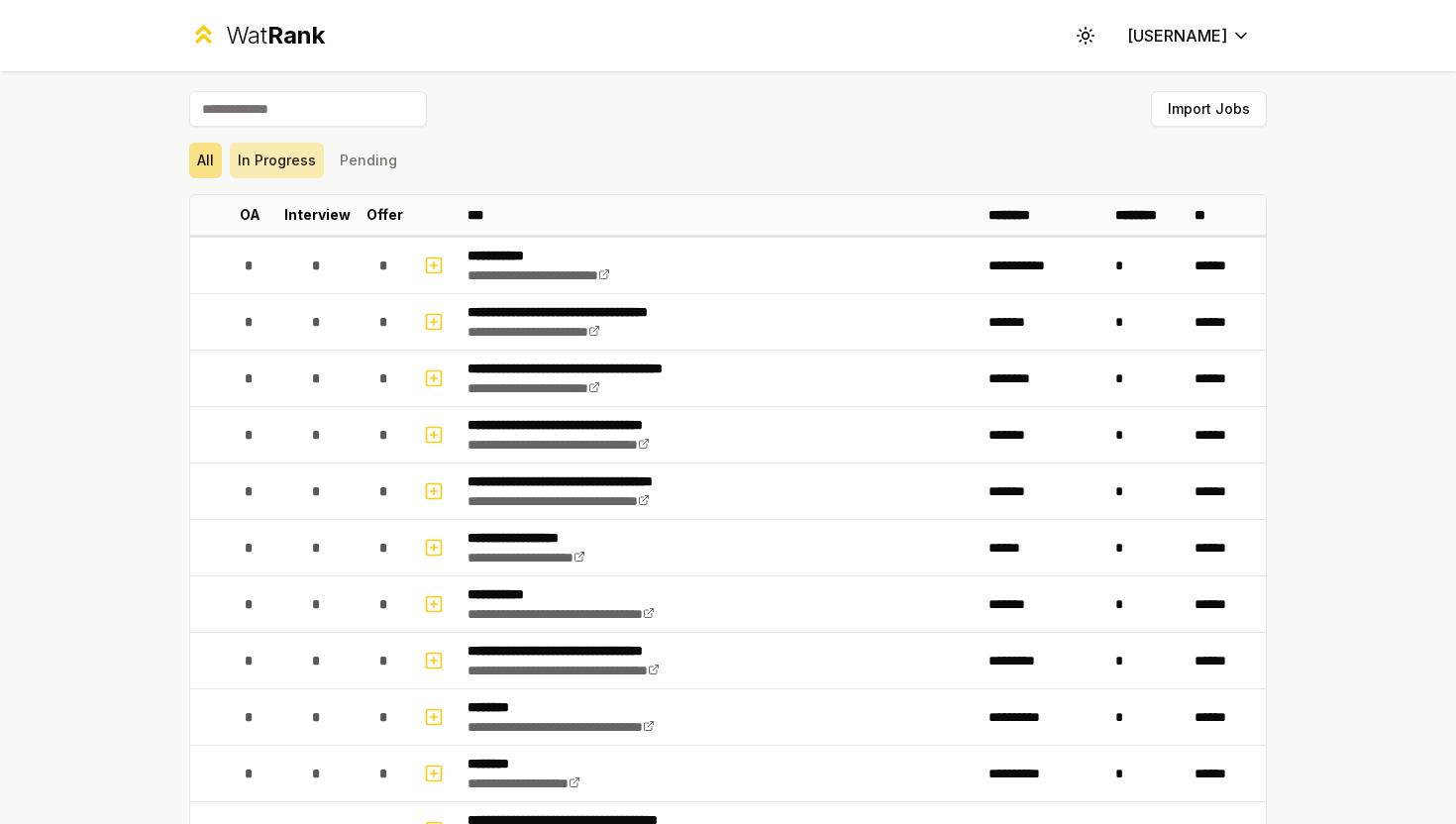 click on "In Progress" at bounding box center (276, 160) 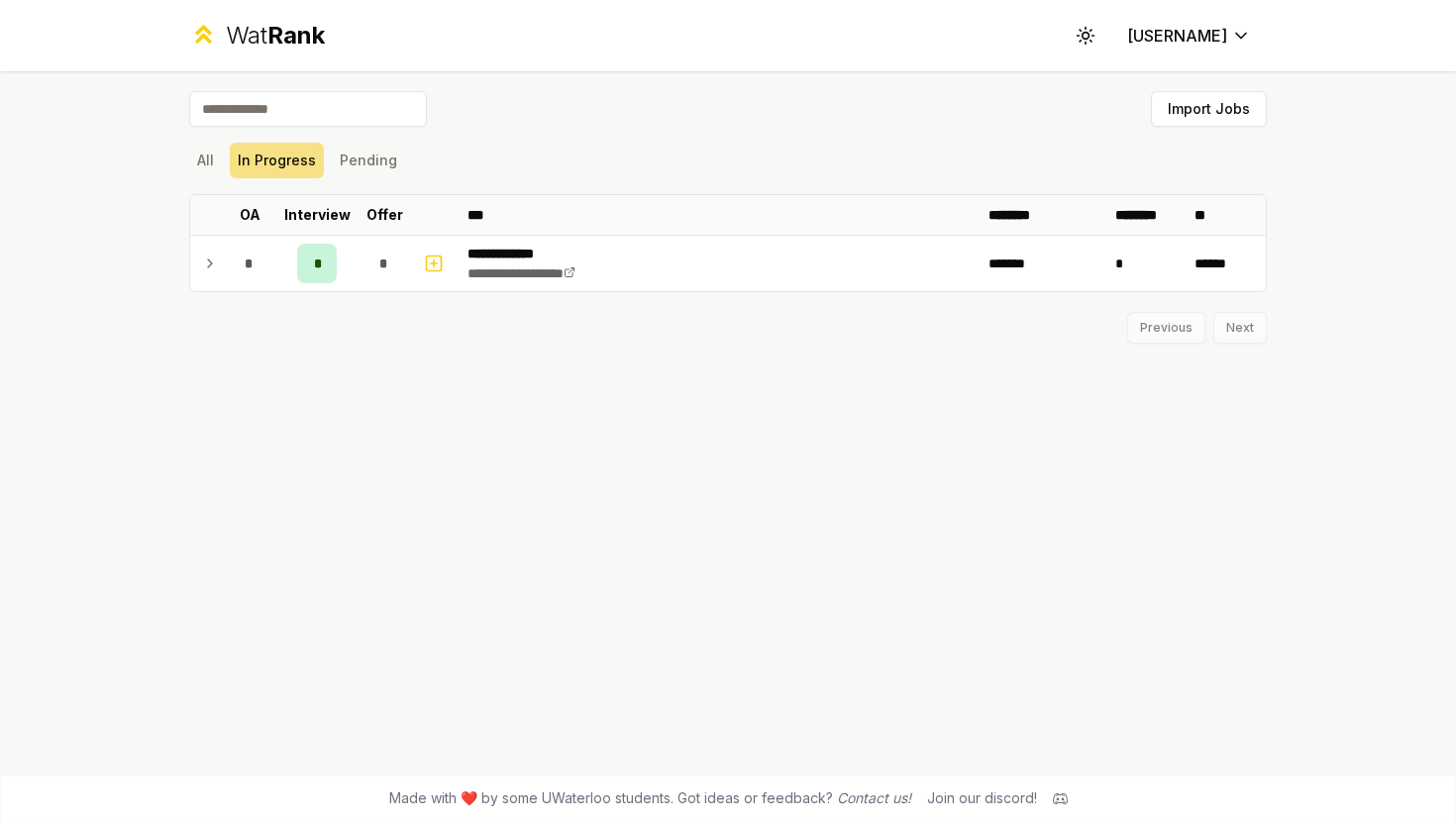 click on "**********" at bounding box center [728, 422] 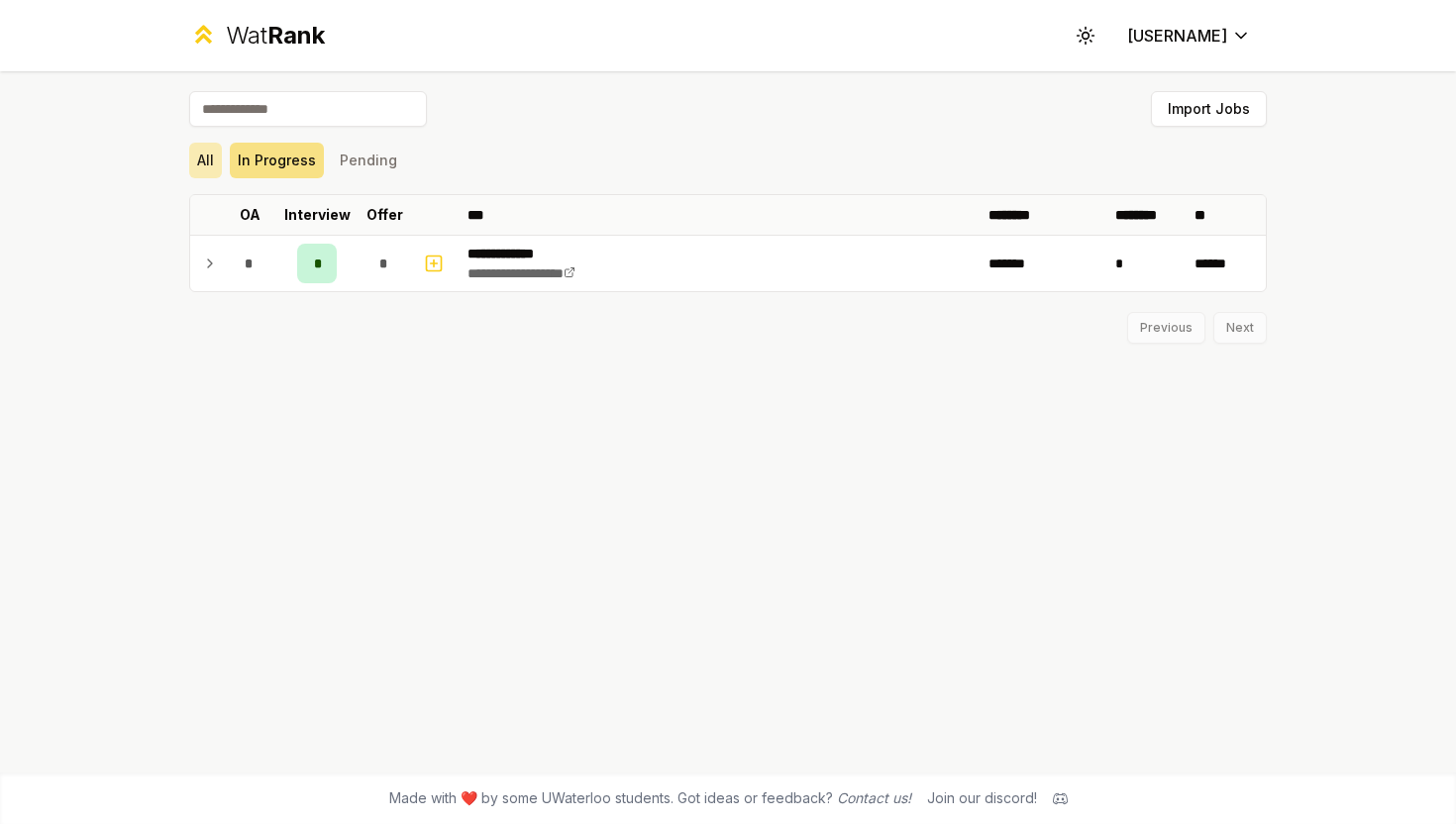 click on "All" at bounding box center [205, 160] 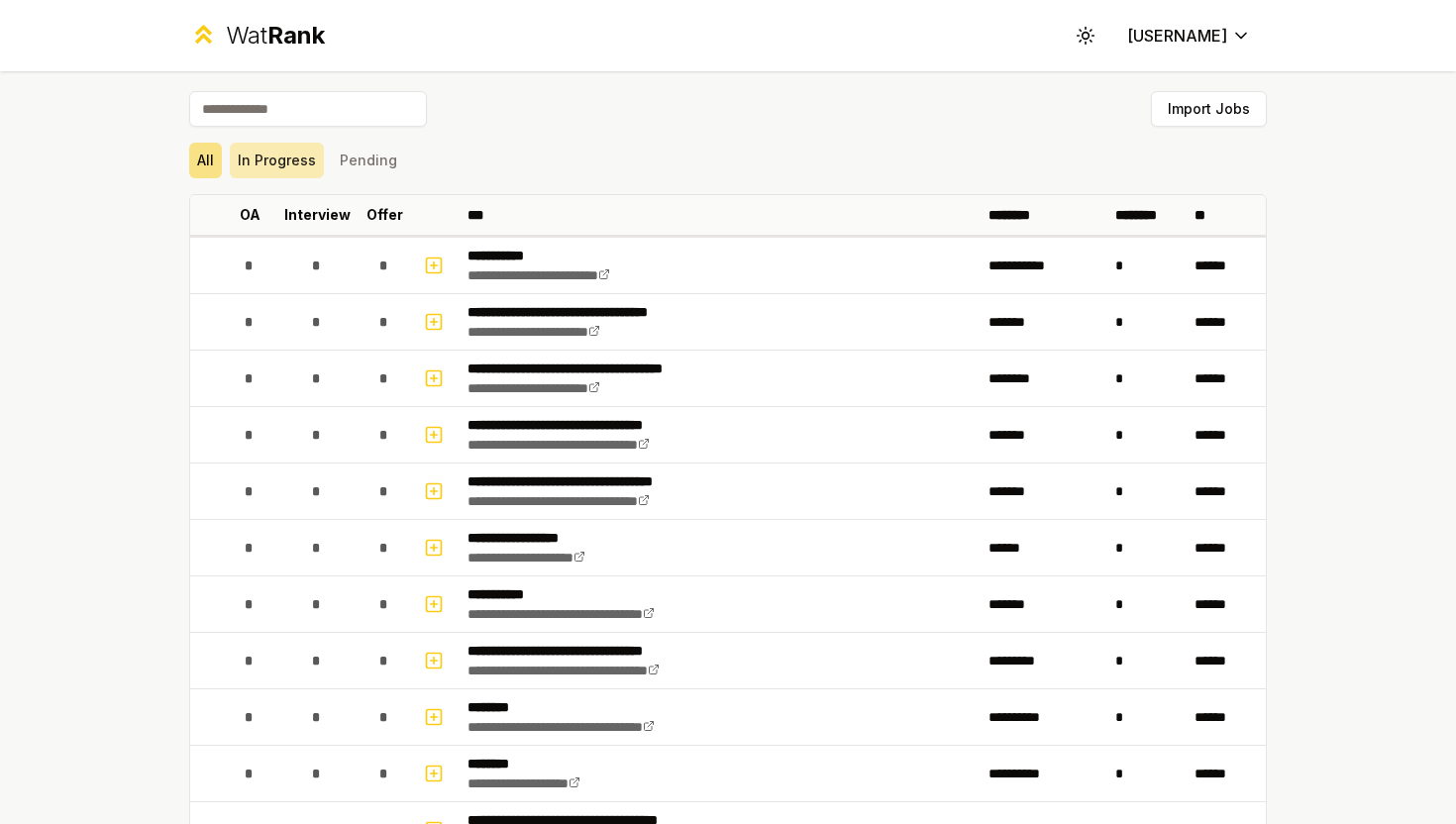 click on "In Progress" at bounding box center [276, 160] 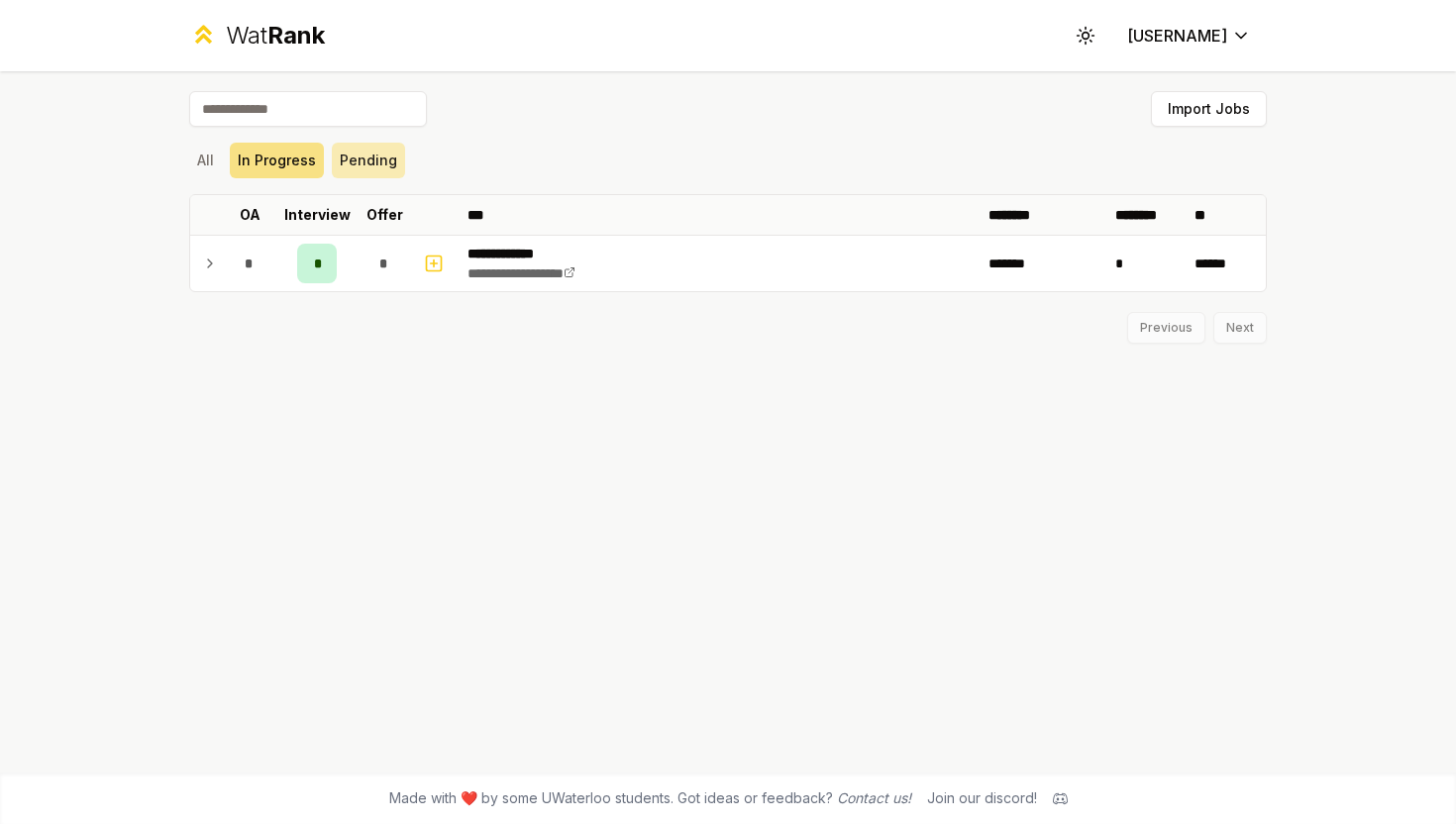 click on "Pending" at bounding box center (368, 160) 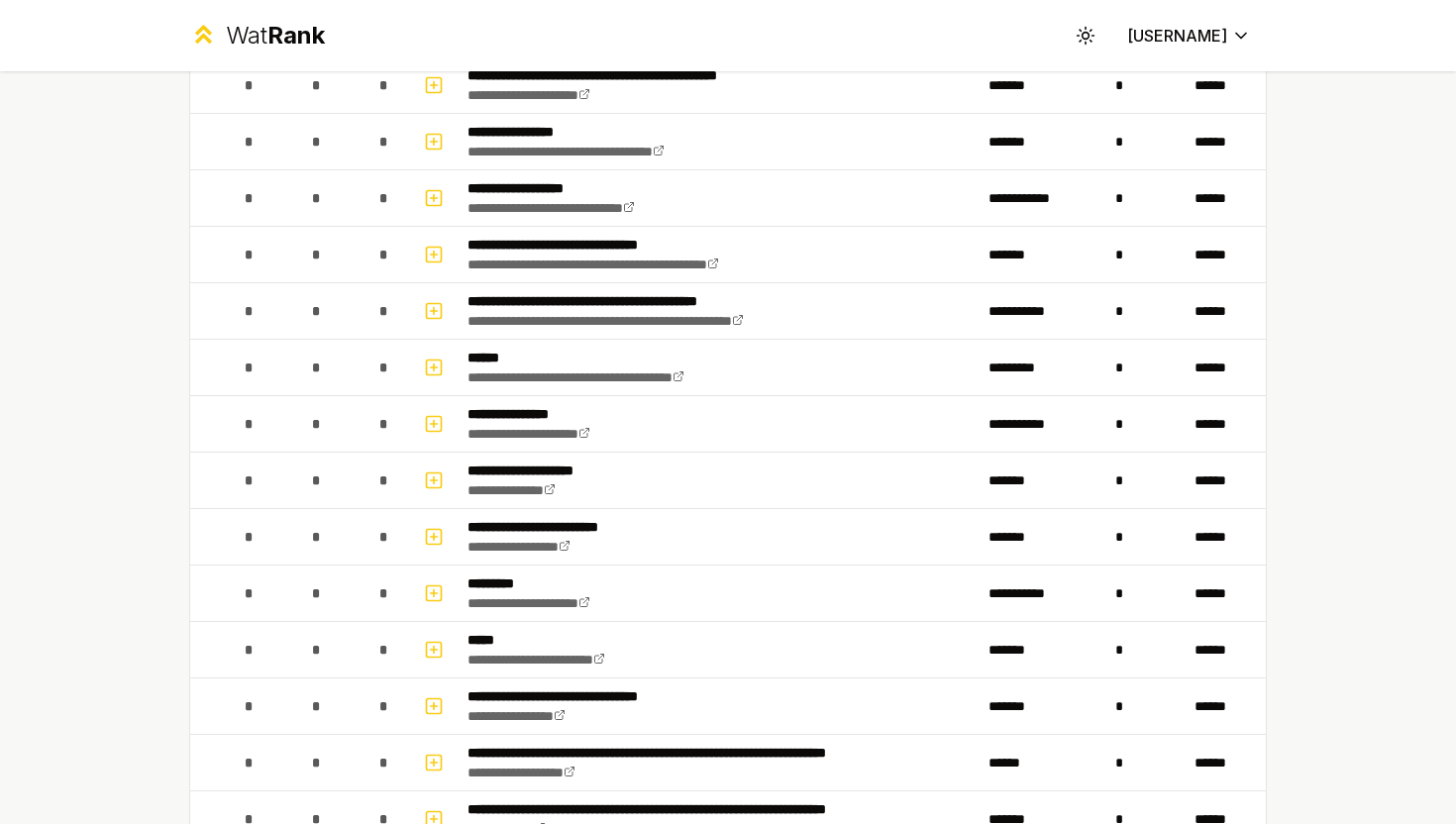 scroll, scrollTop: 0, scrollLeft: 0, axis: both 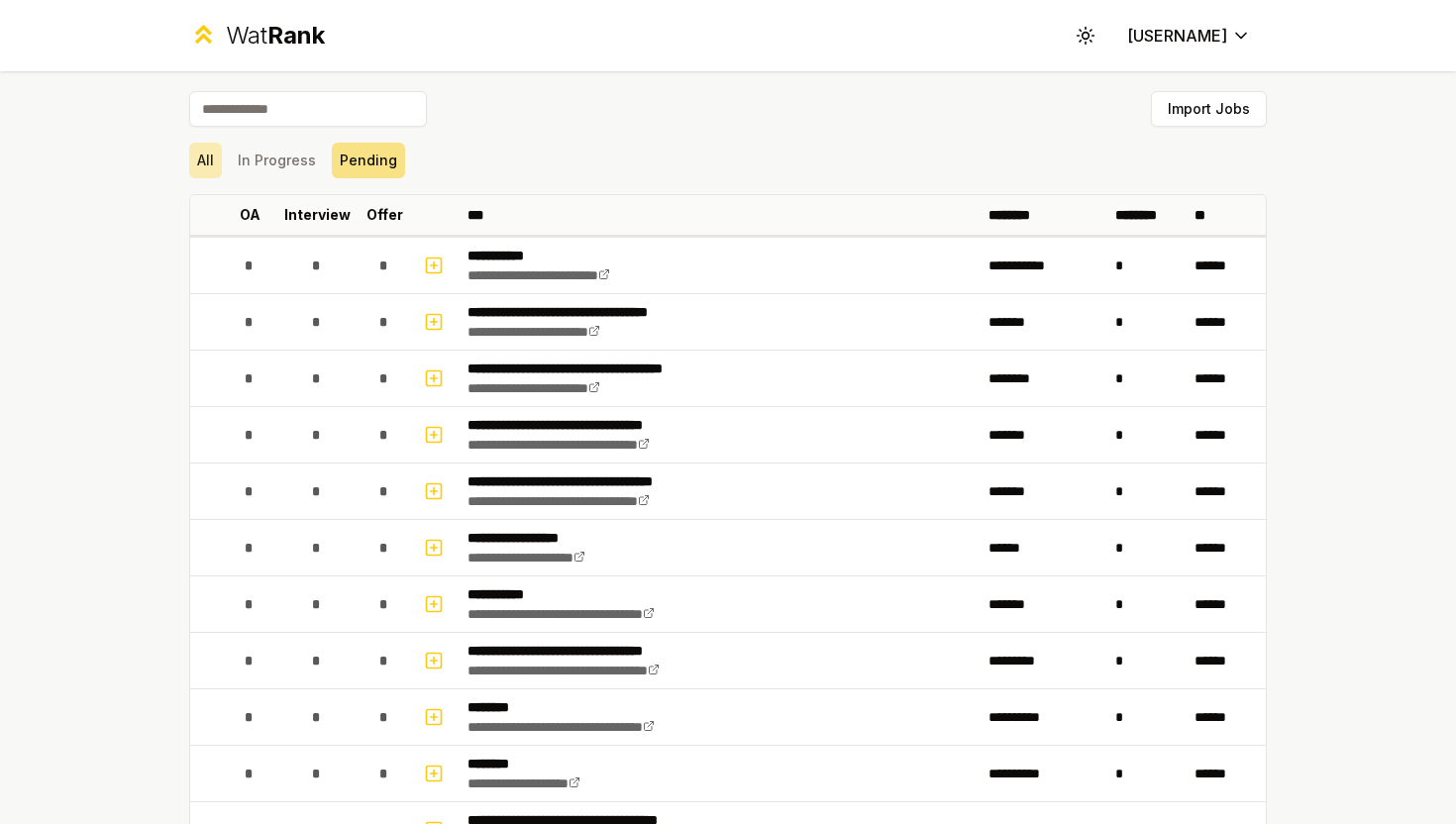 click on "All" at bounding box center (205, 160) 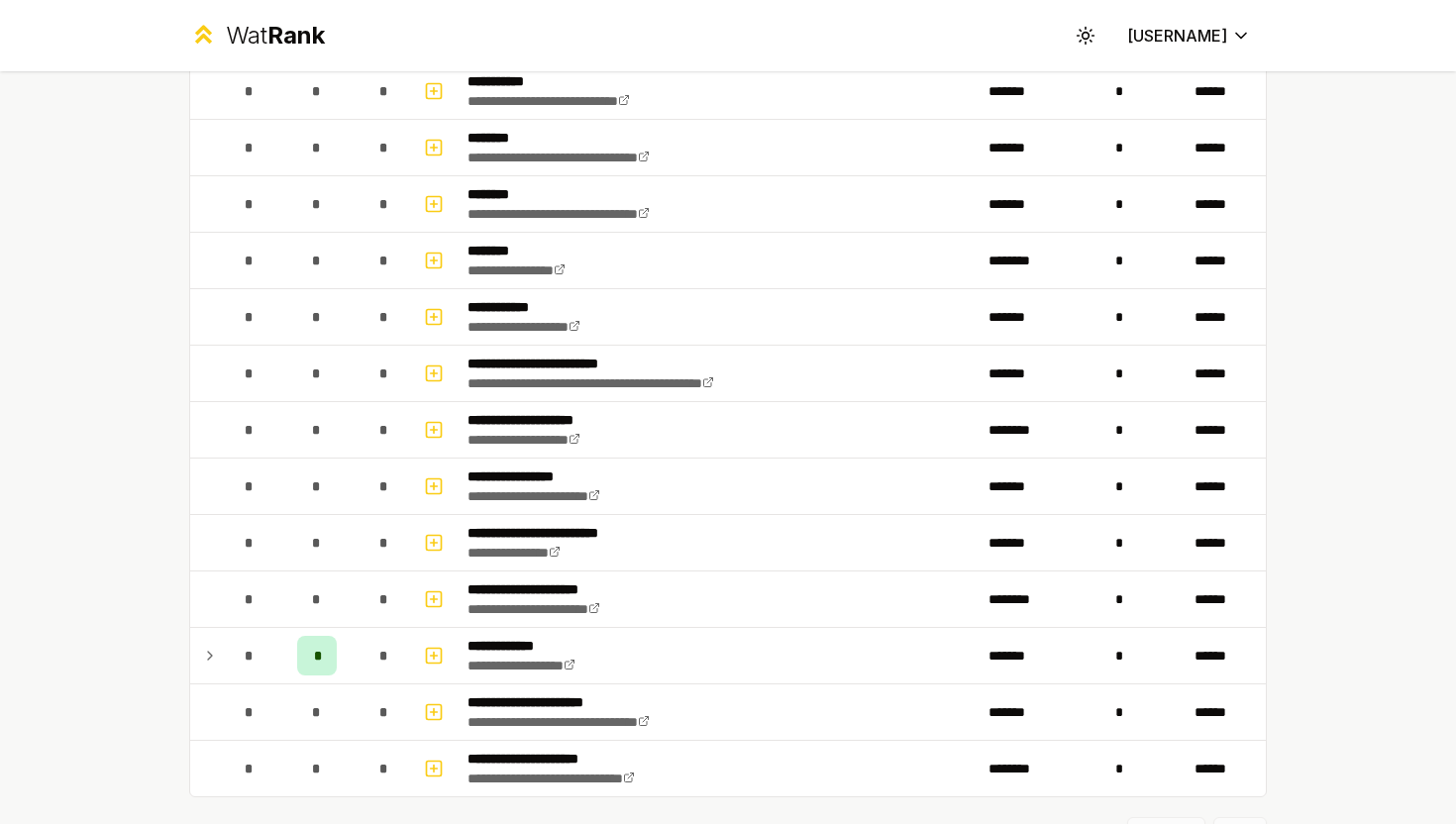 scroll, scrollTop: 2077, scrollLeft: 0, axis: vertical 